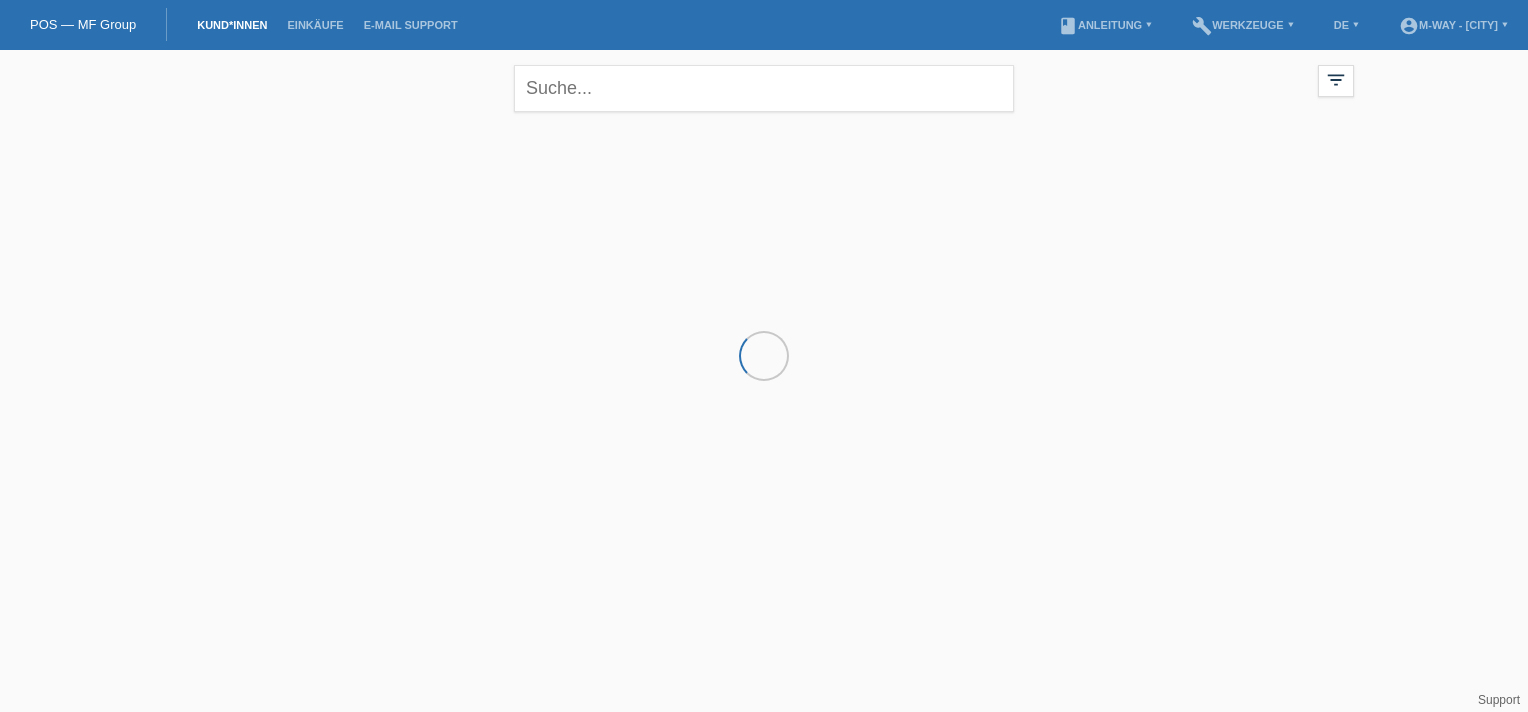 scroll, scrollTop: 0, scrollLeft: 0, axis: both 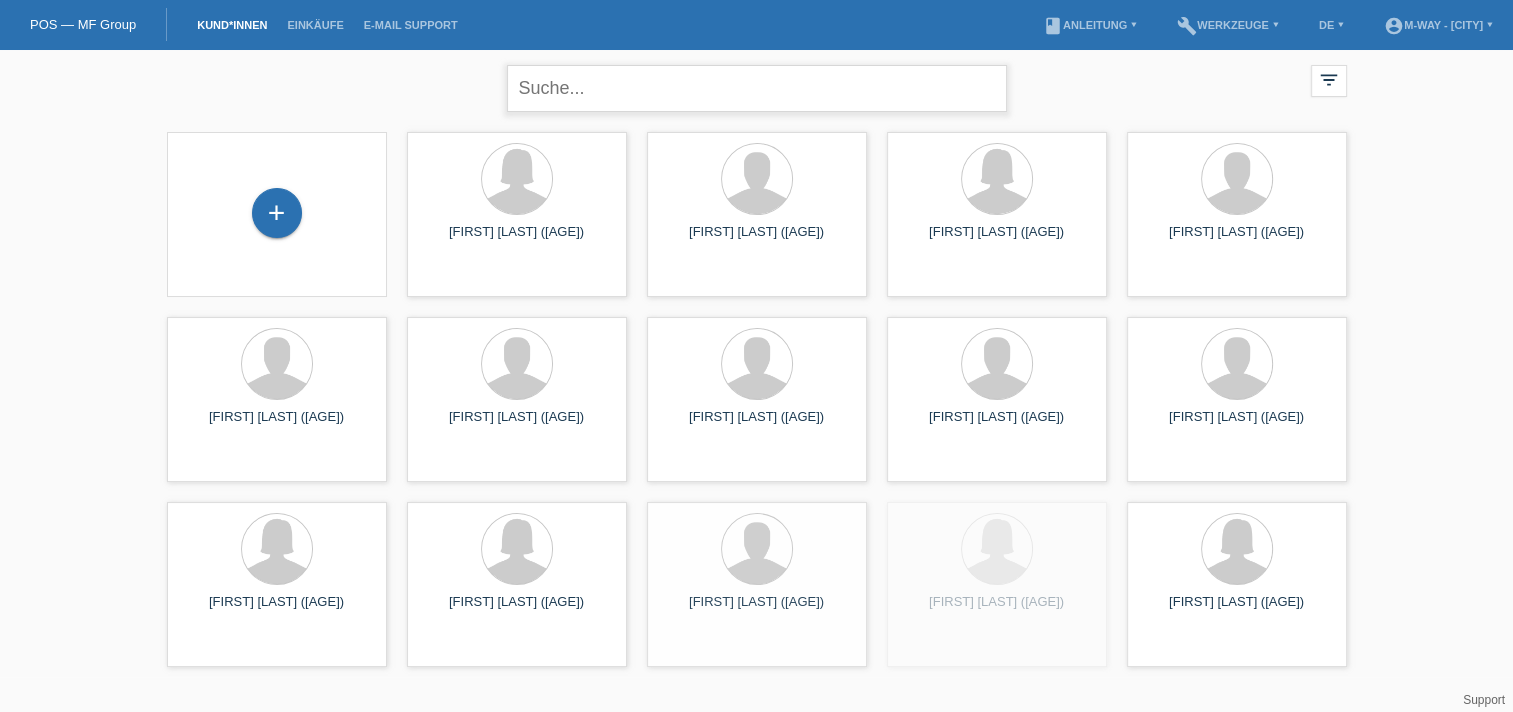 click at bounding box center [757, 88] 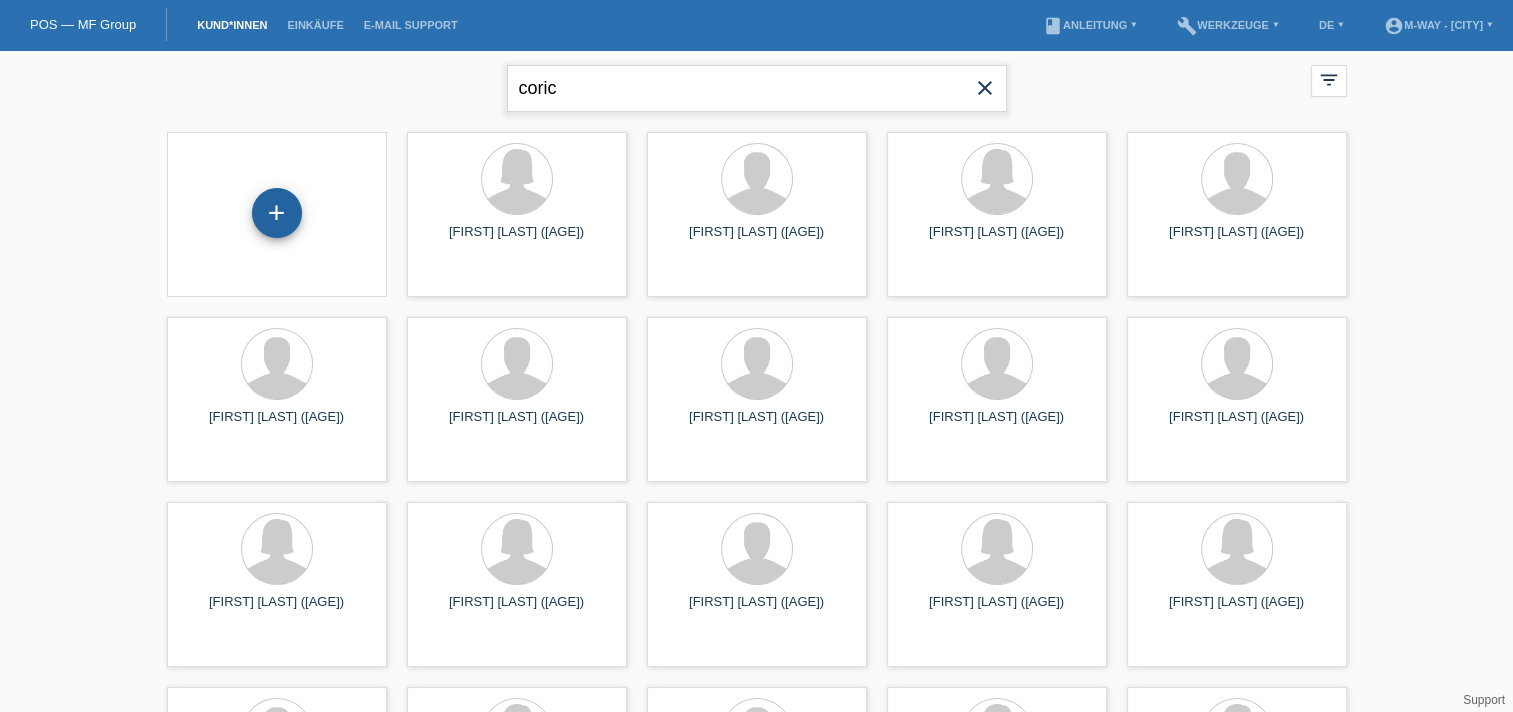 type on "coric" 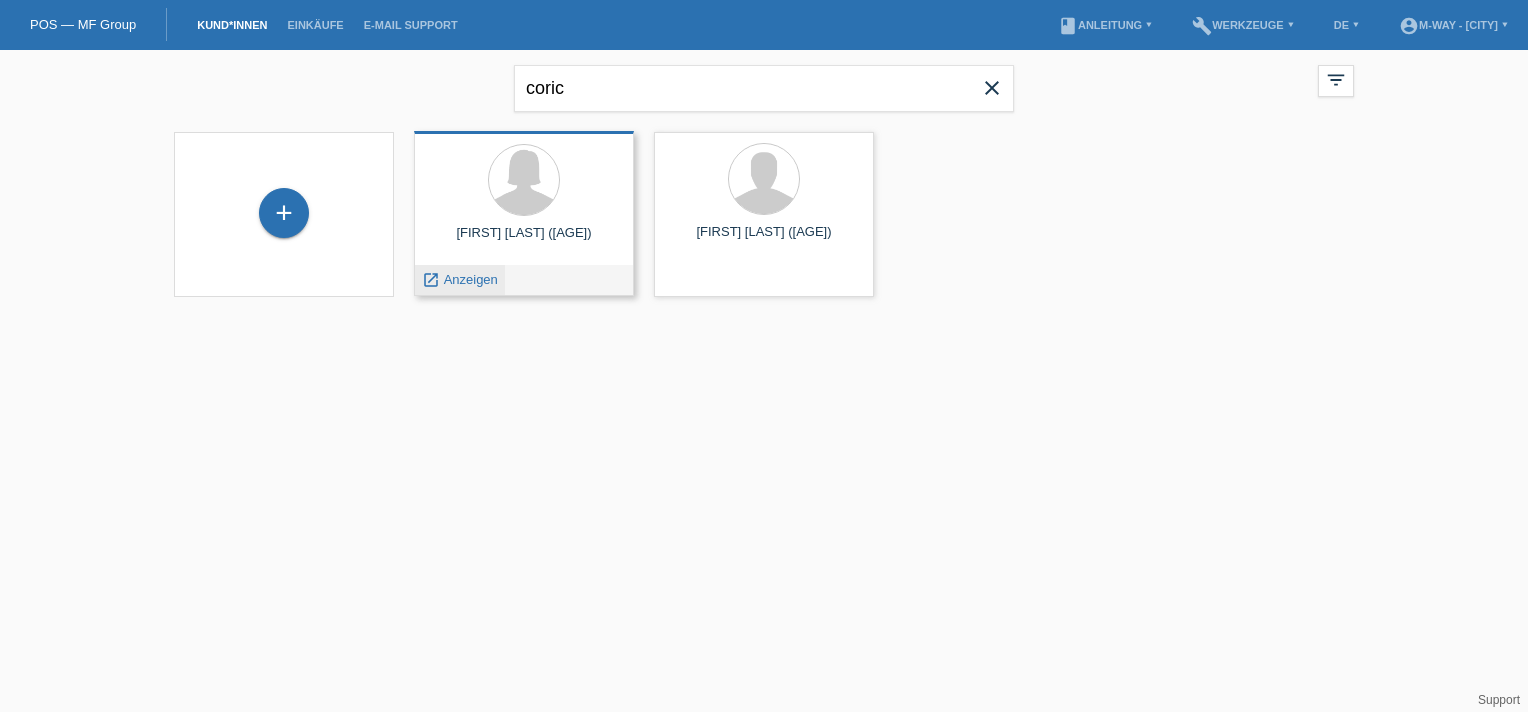 click on "Anzeigen" at bounding box center (471, 279) 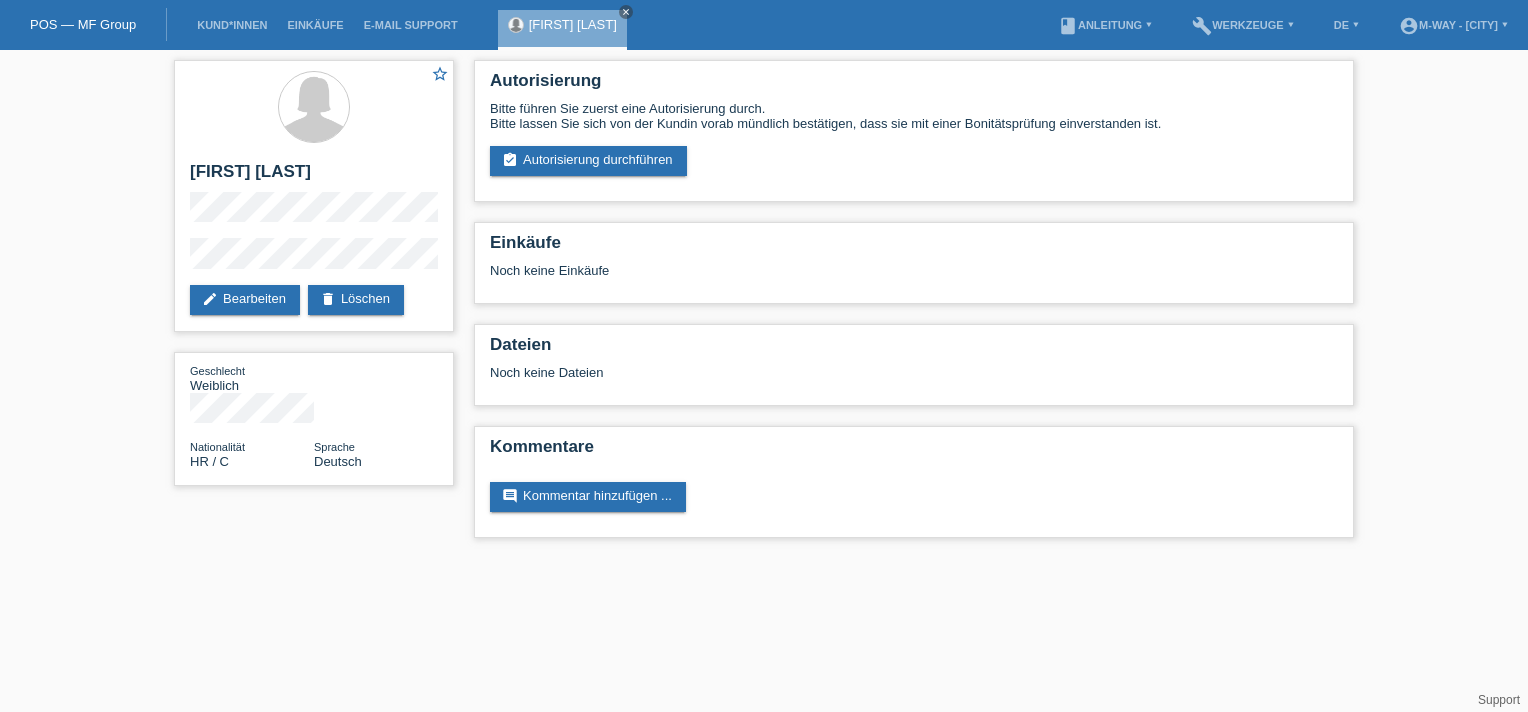scroll, scrollTop: 0, scrollLeft: 0, axis: both 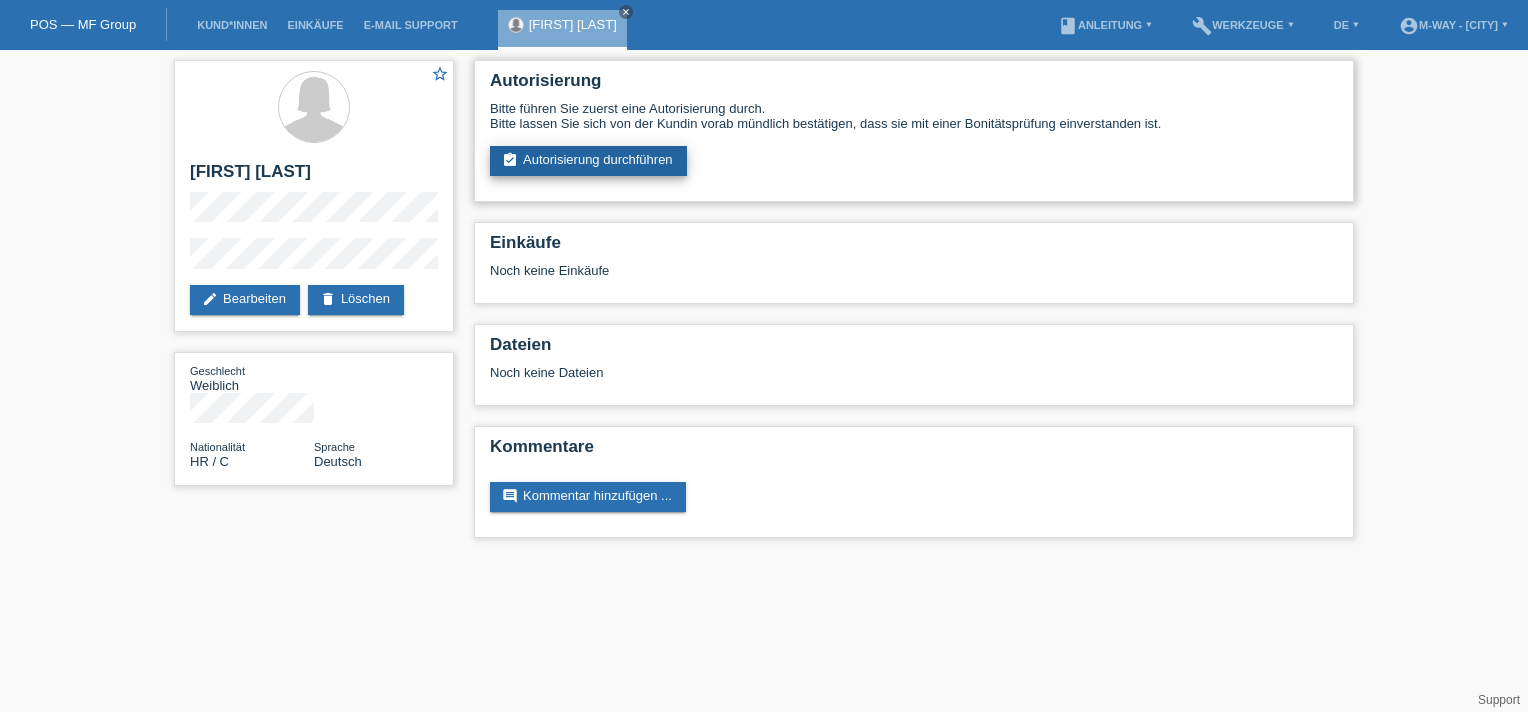 click on "assignment_turned_in  Autorisierung durchführen" at bounding box center [588, 161] 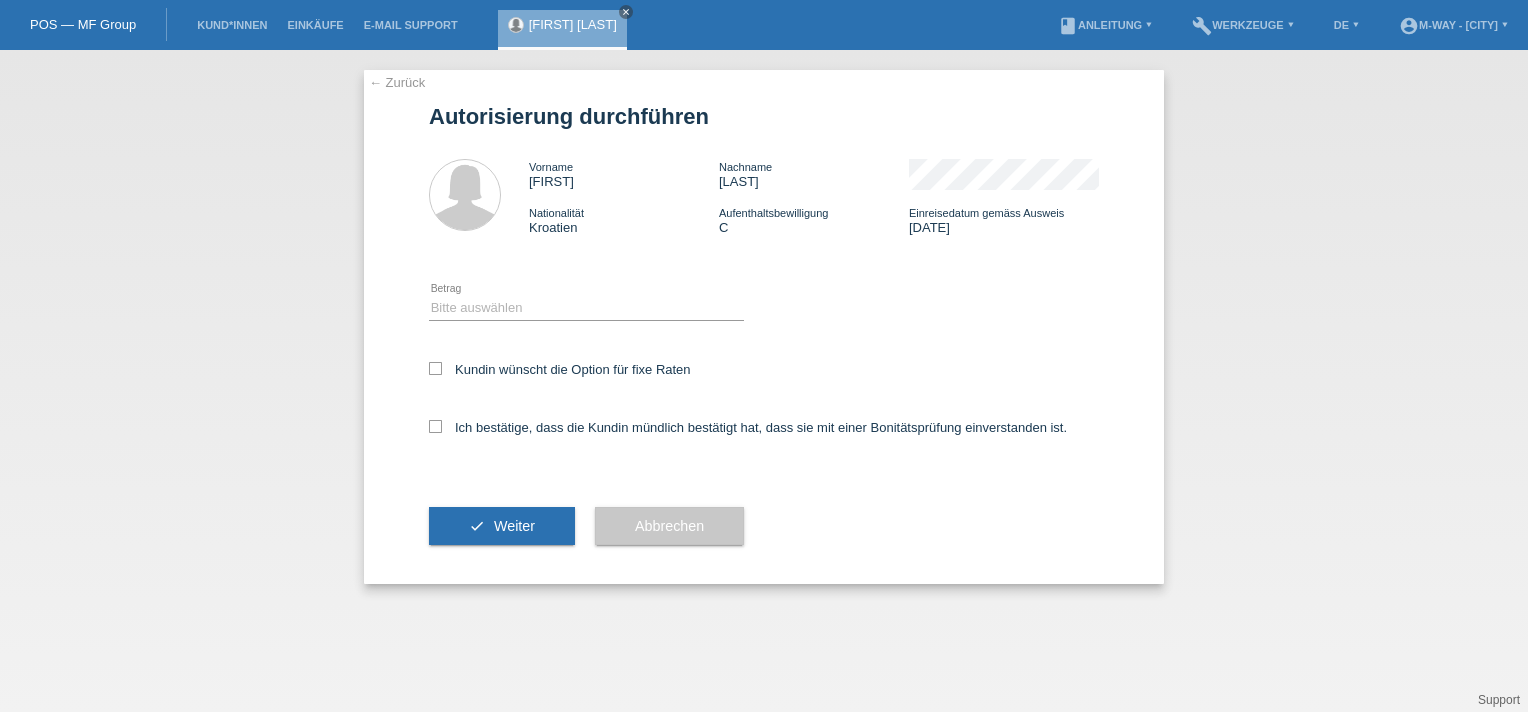 scroll, scrollTop: 0, scrollLeft: 0, axis: both 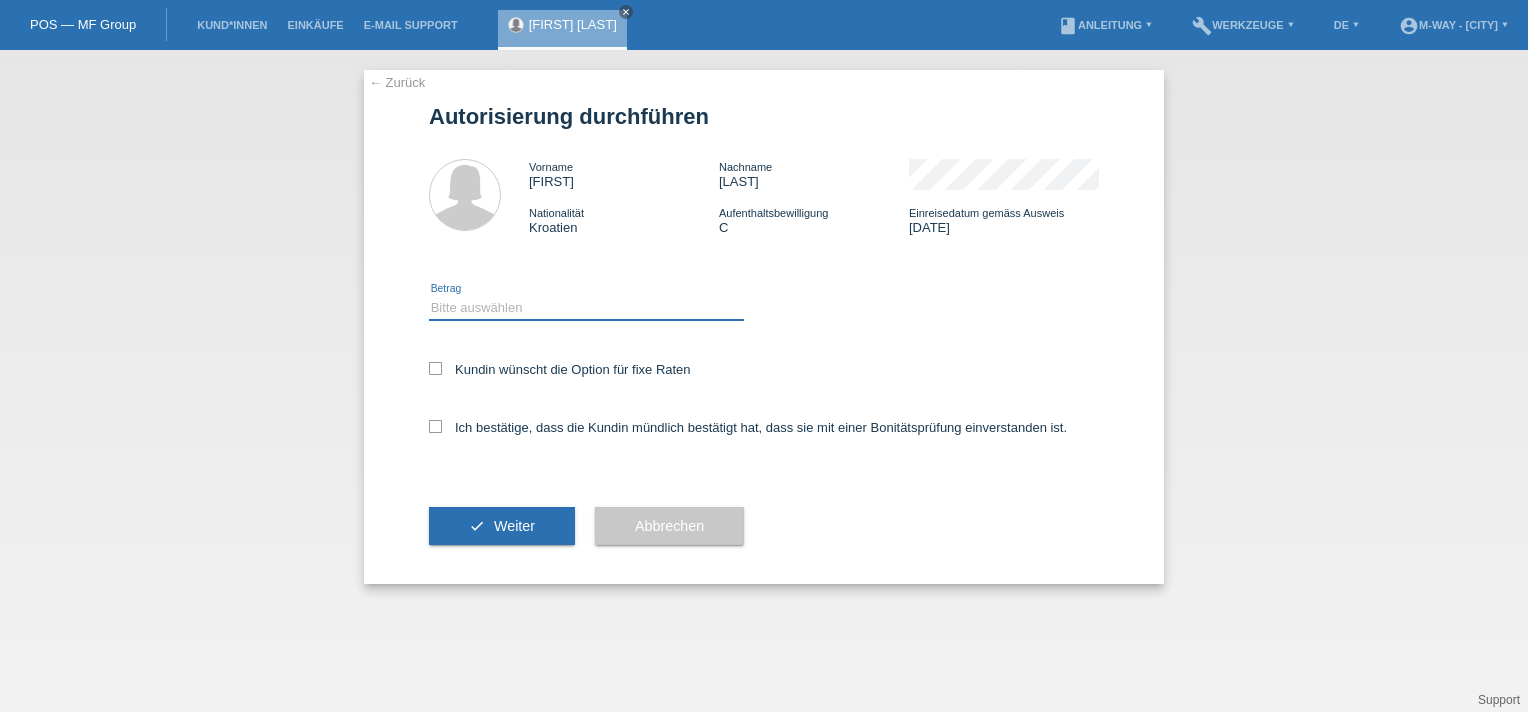 click on "Bitte auswählen
CHF 1.00 - CHF 499.00
CHF 500.00 - CHF 1'999.00
CHF 2'000.00 - CHF 15'000.00" at bounding box center (586, 308) 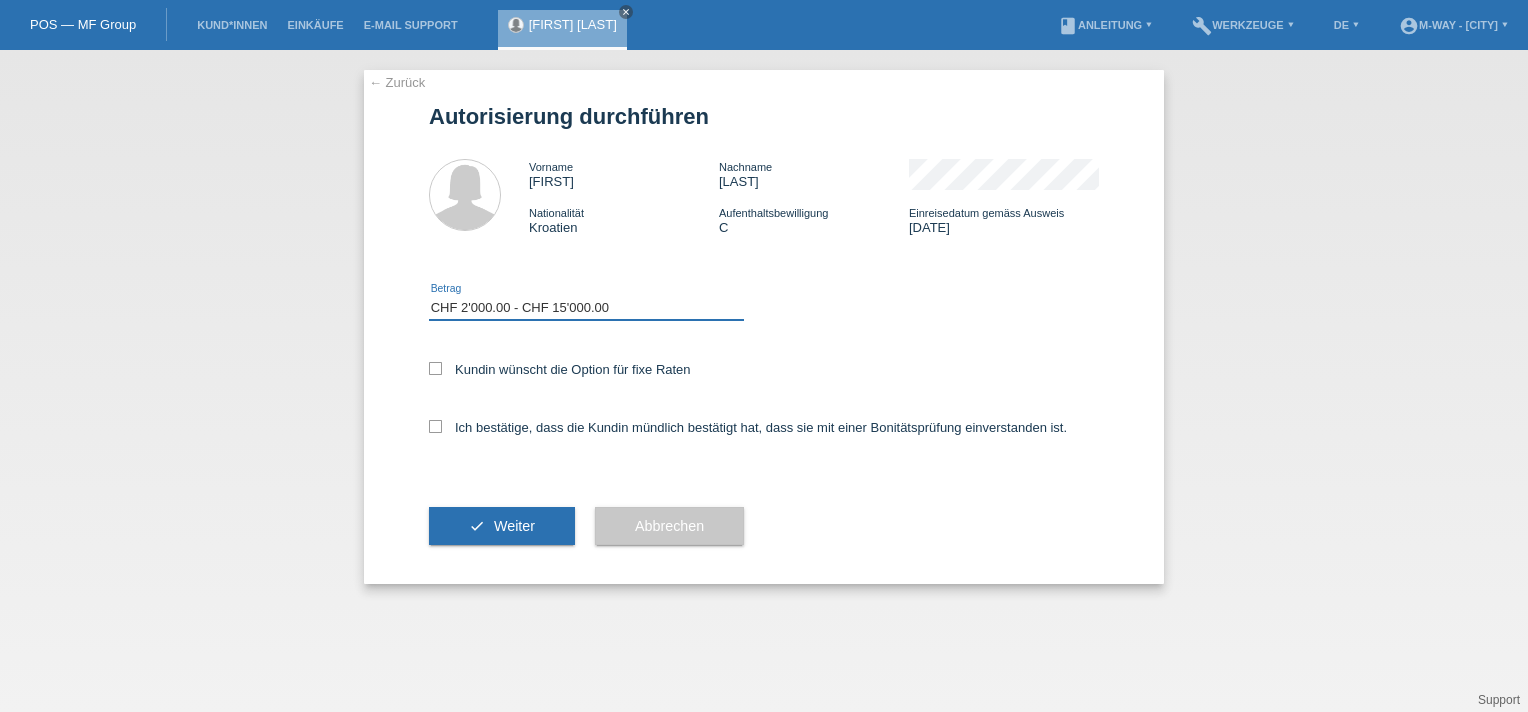click on "Bitte auswählen
CHF 1.00 - CHF 499.00
CHF 500.00 - CHF 1'999.00
CHF 2'000.00 - CHF 15'000.00" at bounding box center (586, 308) 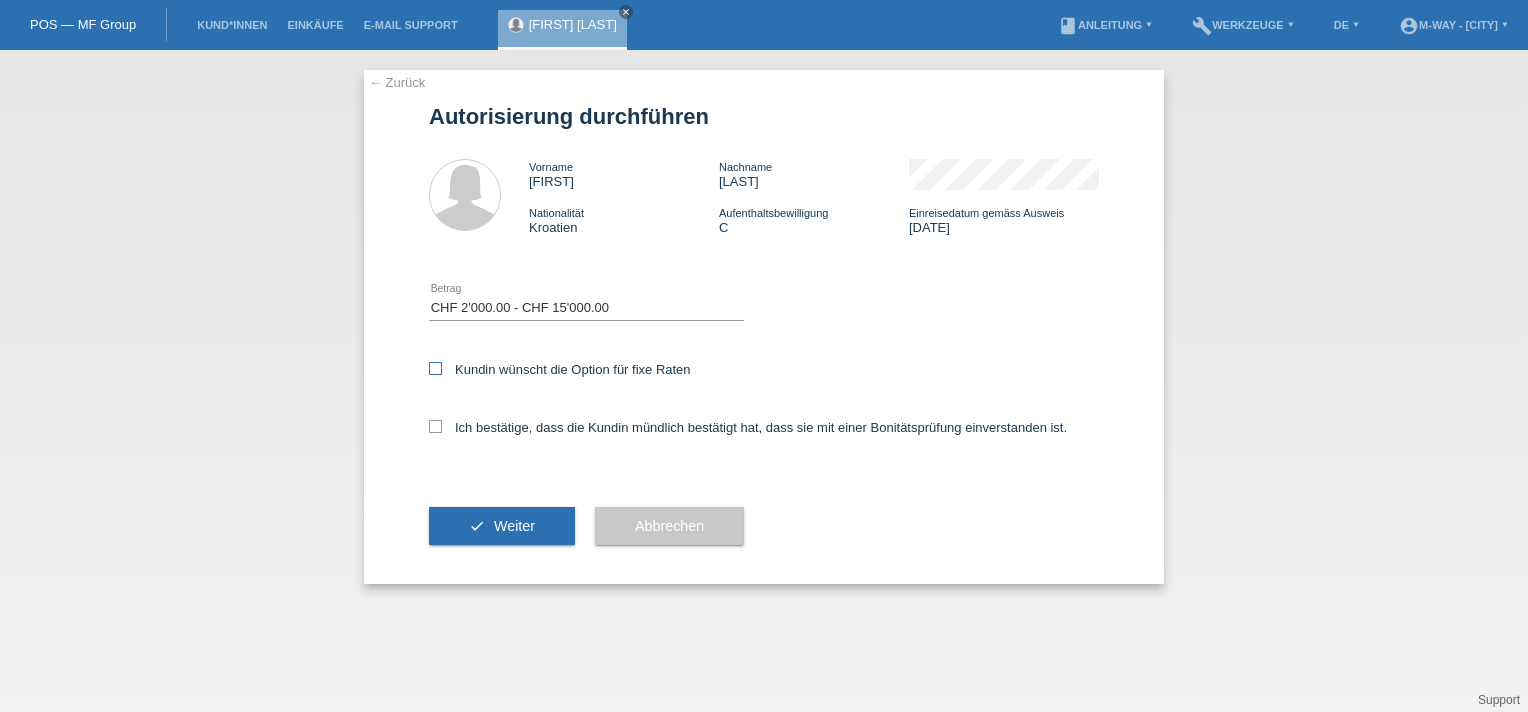click at bounding box center [435, 368] 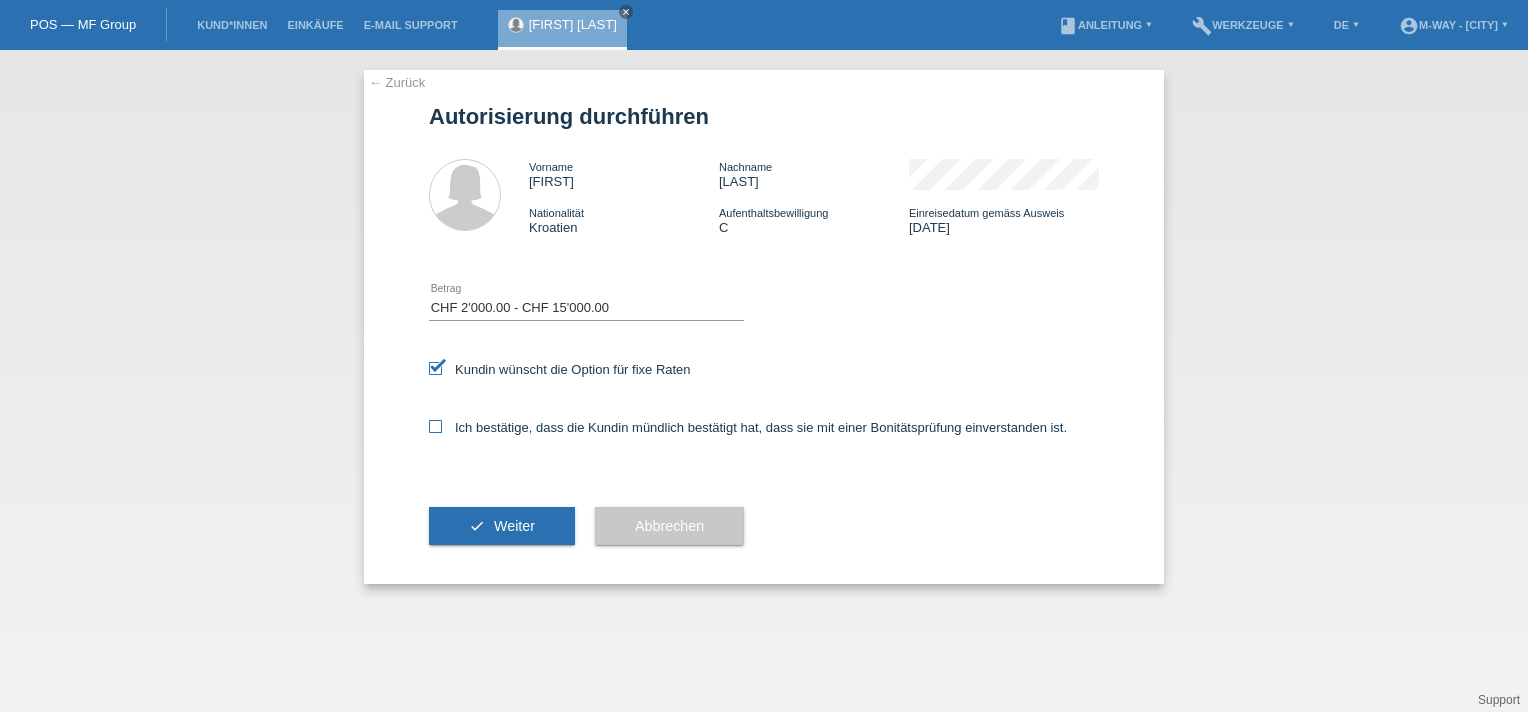 click at bounding box center (435, 426) 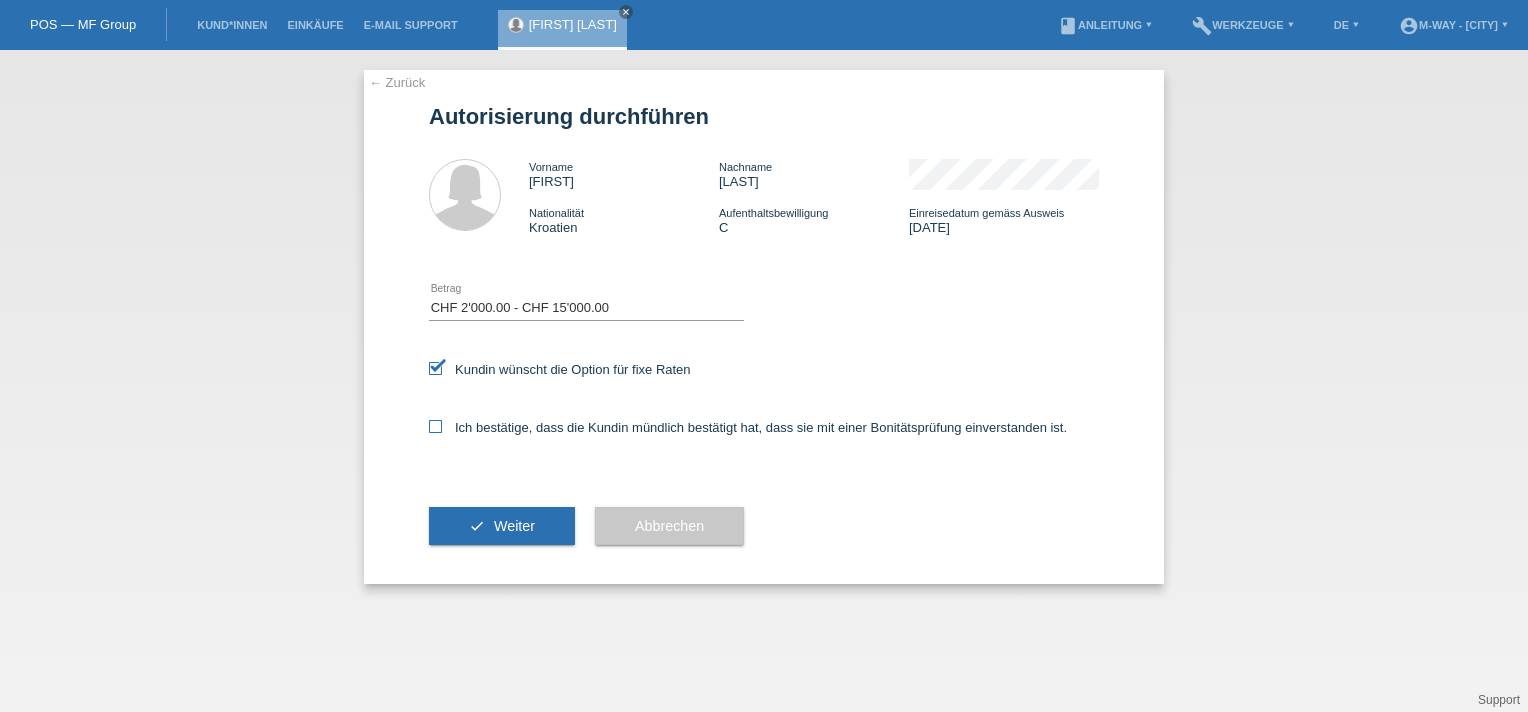 checkbox on "true" 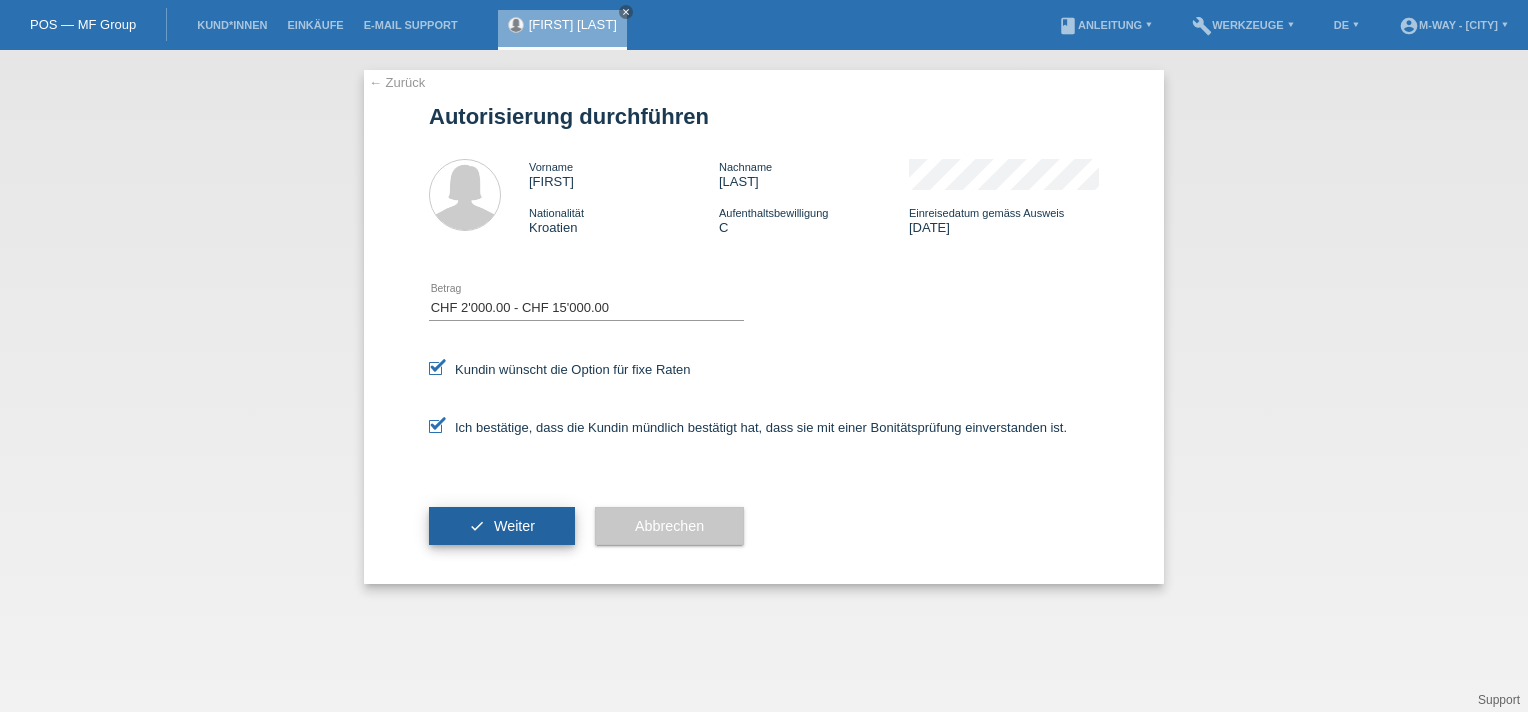 click on "Weiter" at bounding box center [514, 526] 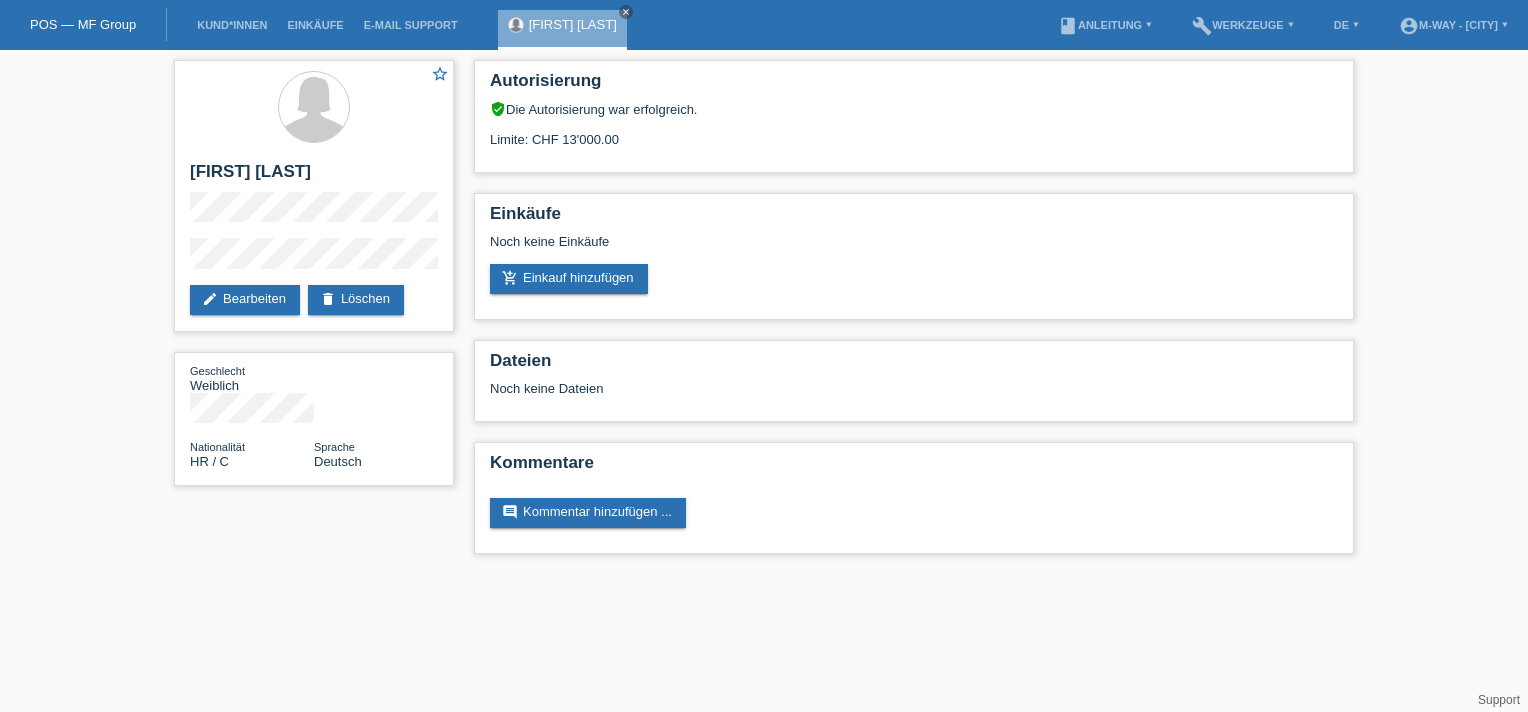 scroll, scrollTop: 0, scrollLeft: 0, axis: both 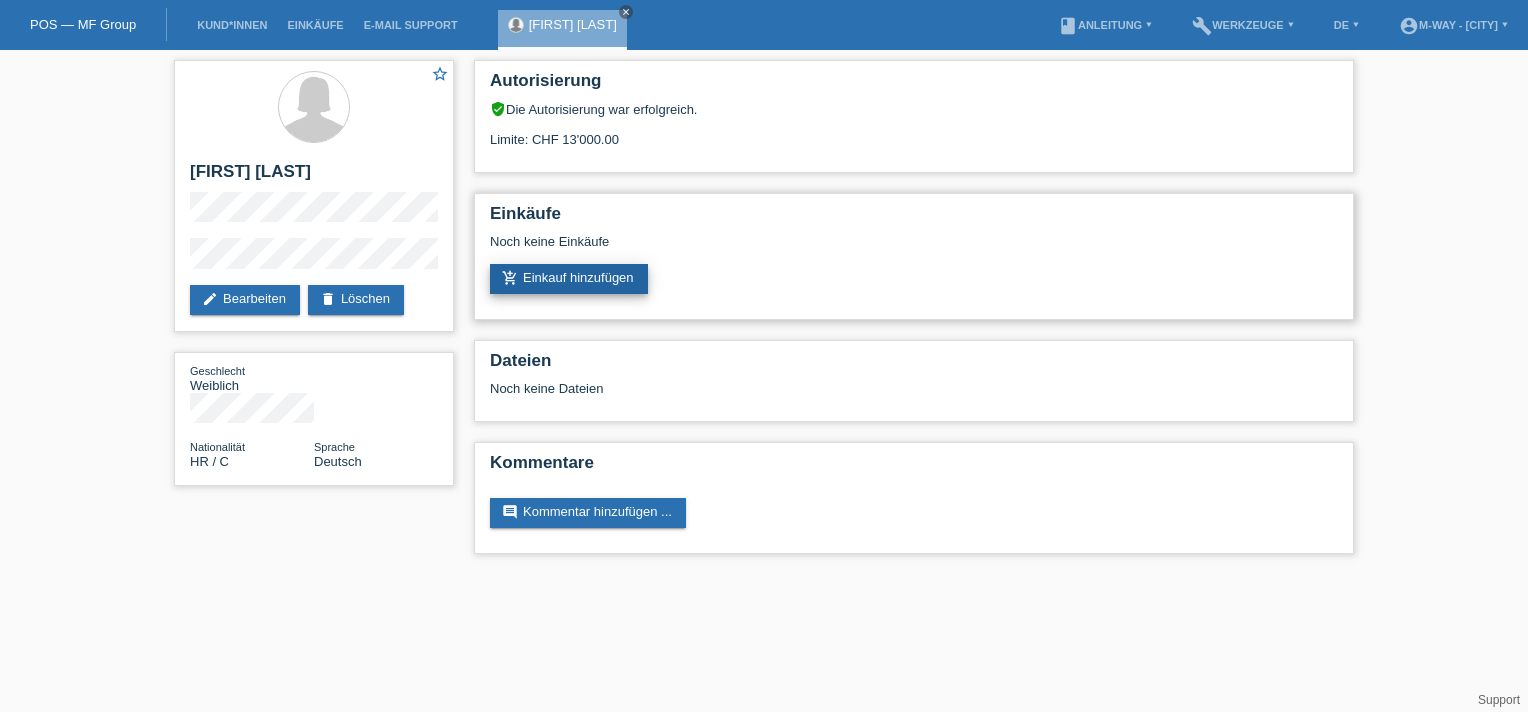 click on "add_shopping_cart  Einkauf hinzufügen" at bounding box center [569, 279] 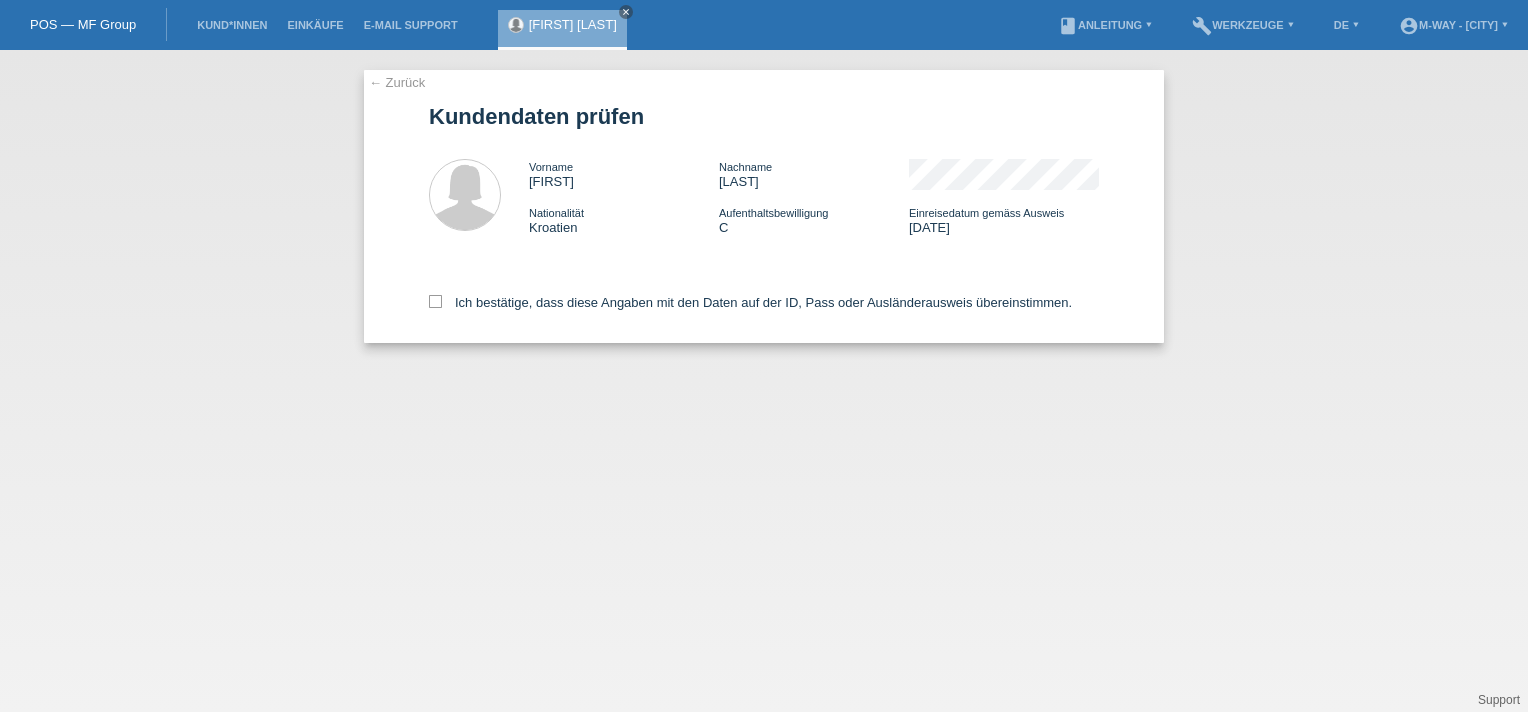 scroll, scrollTop: 0, scrollLeft: 0, axis: both 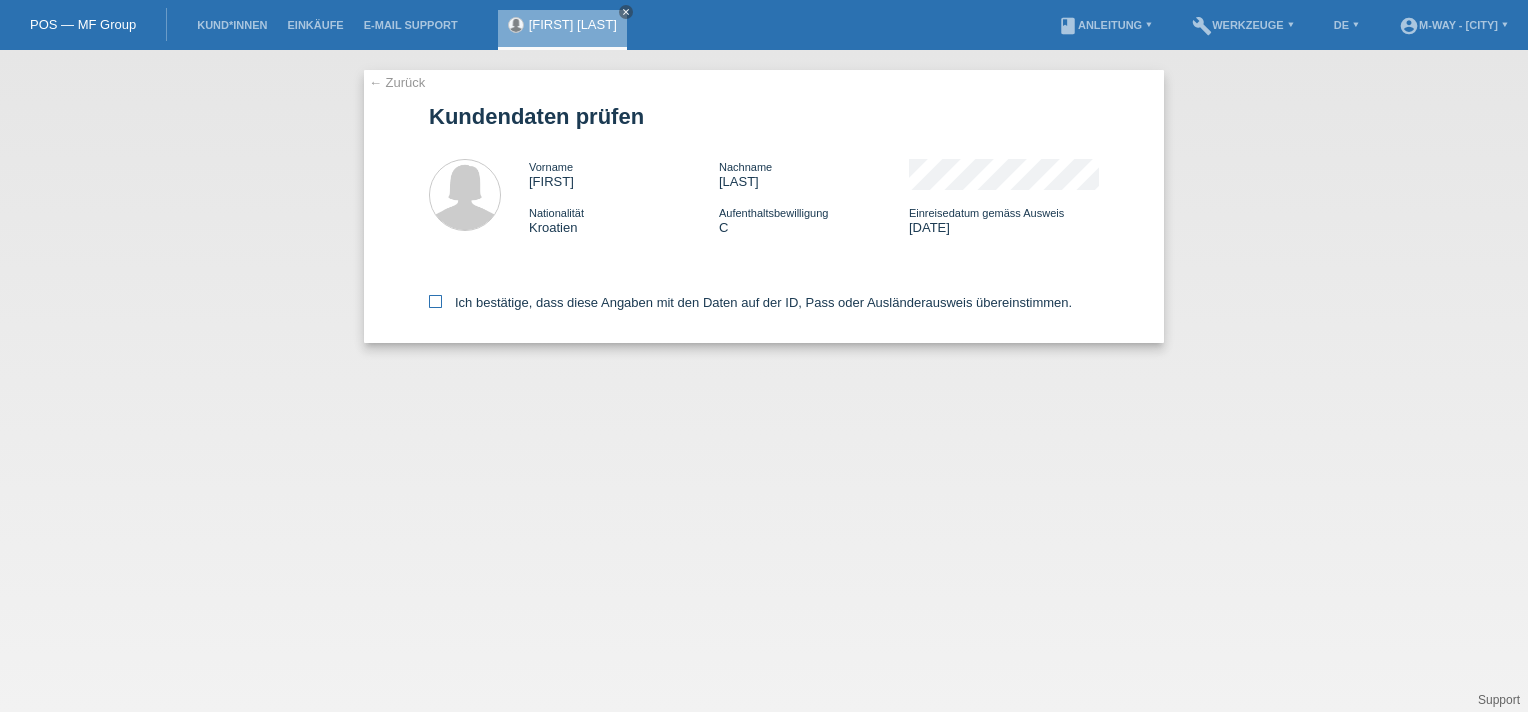 click at bounding box center (435, 301) 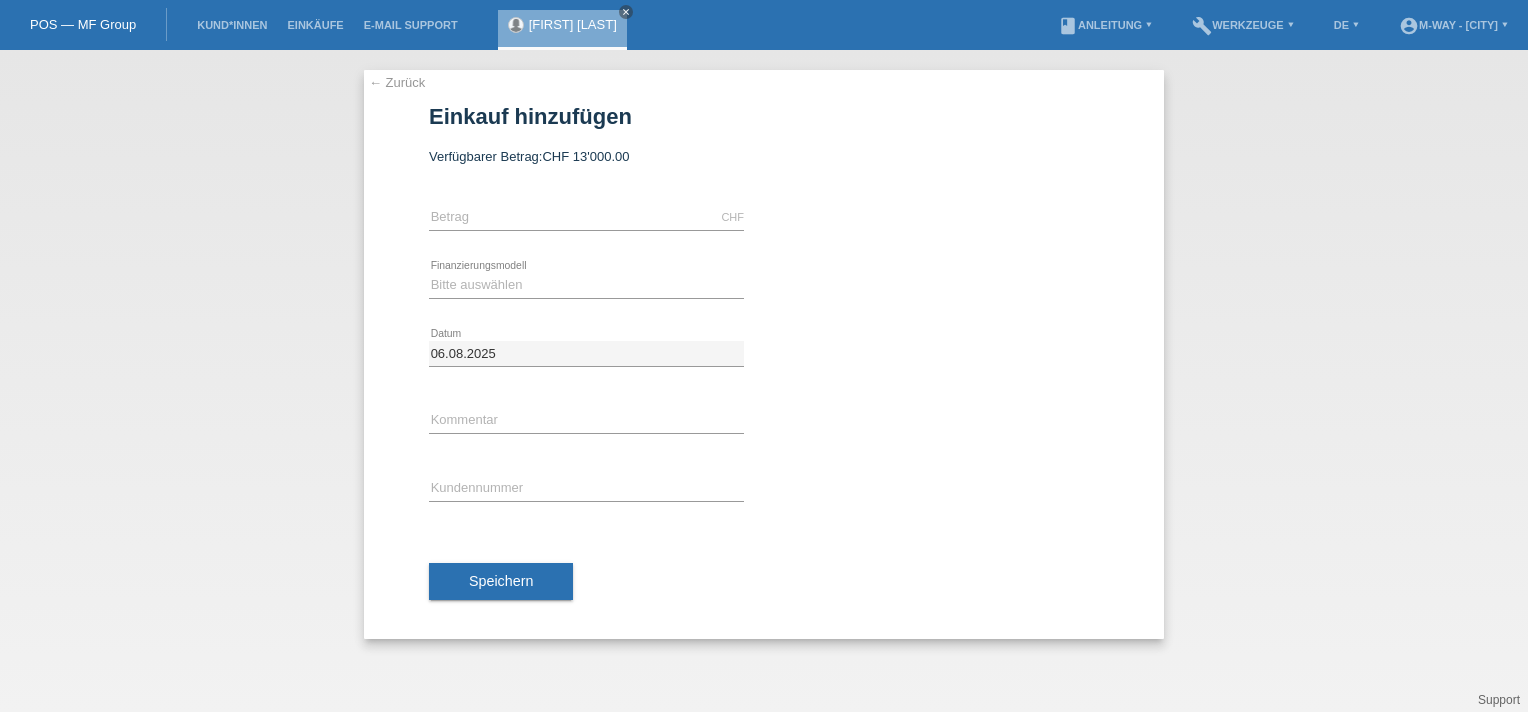 scroll, scrollTop: 0, scrollLeft: 0, axis: both 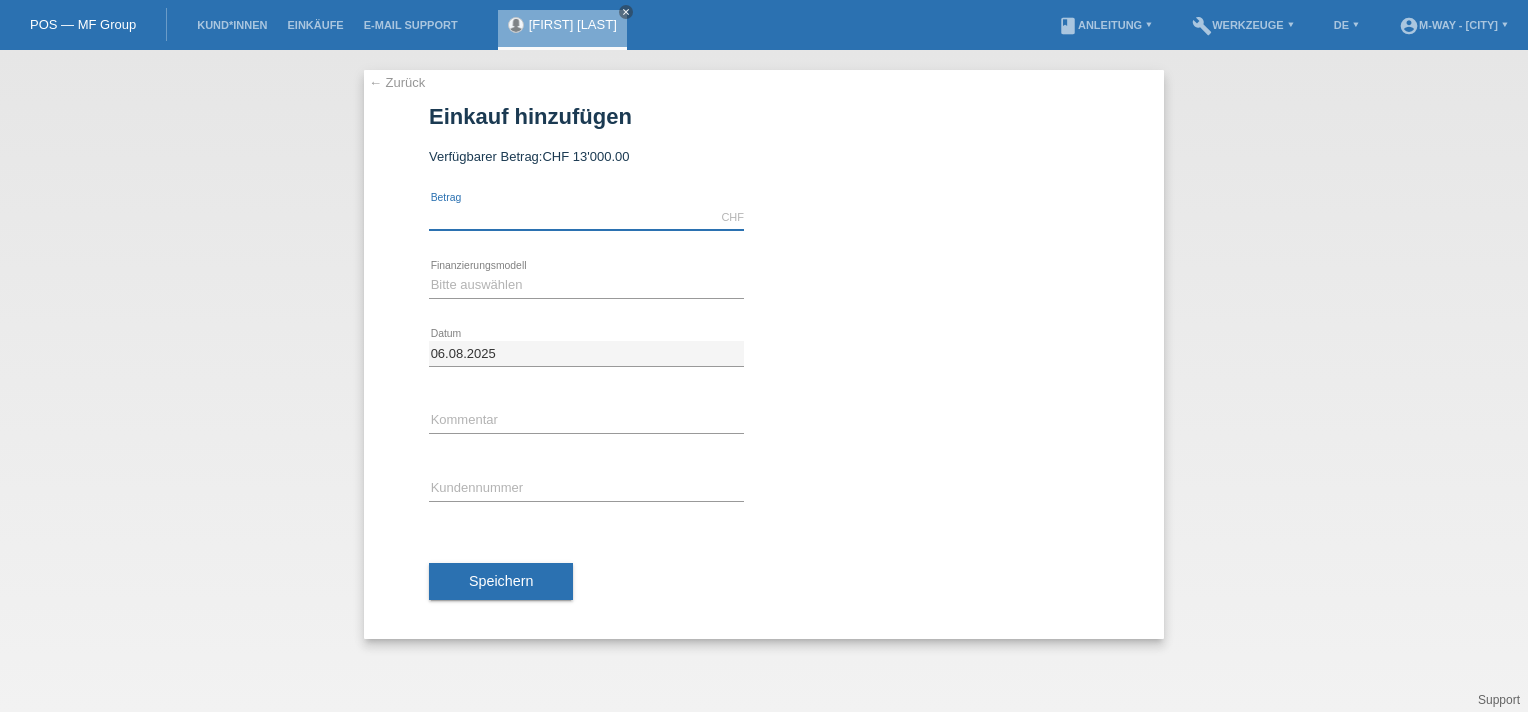 click at bounding box center [586, 217] 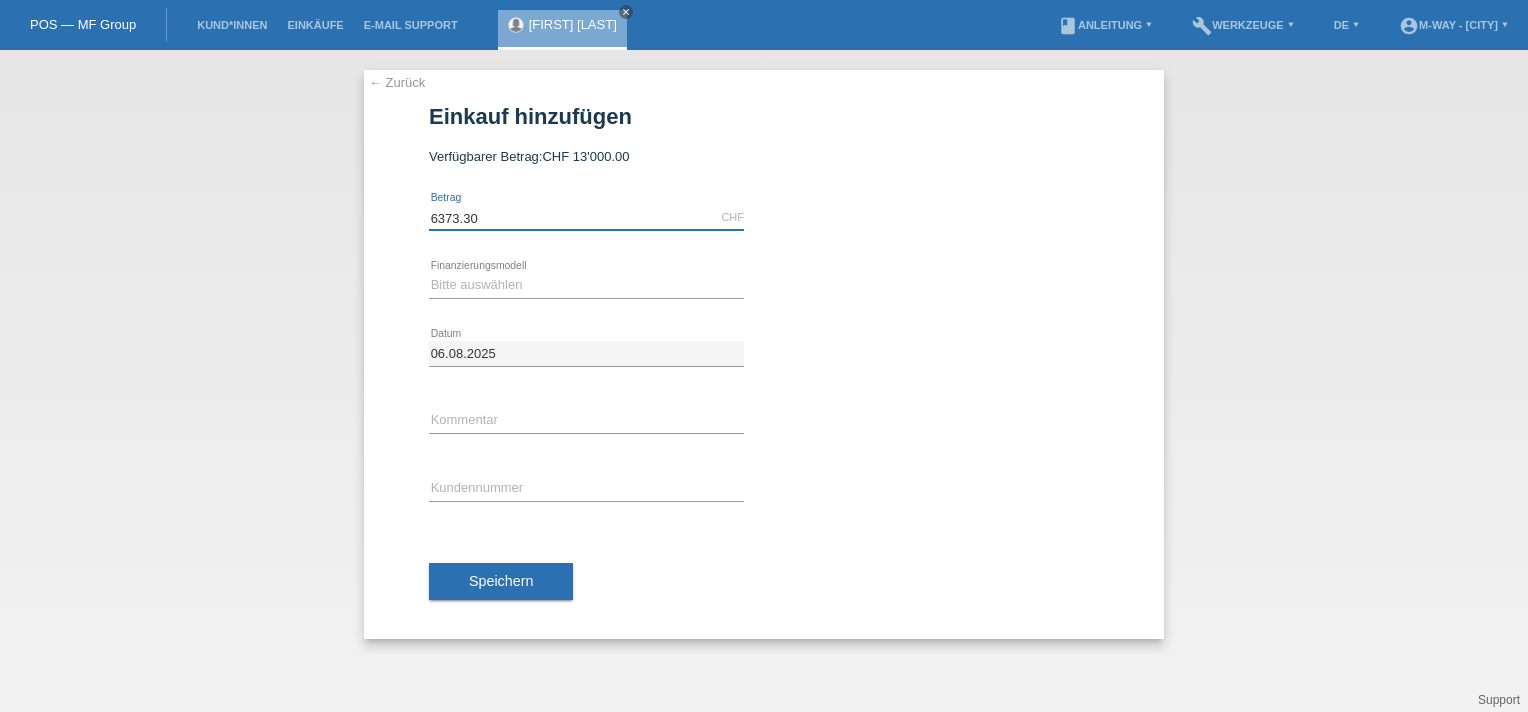 type on "6373.30" 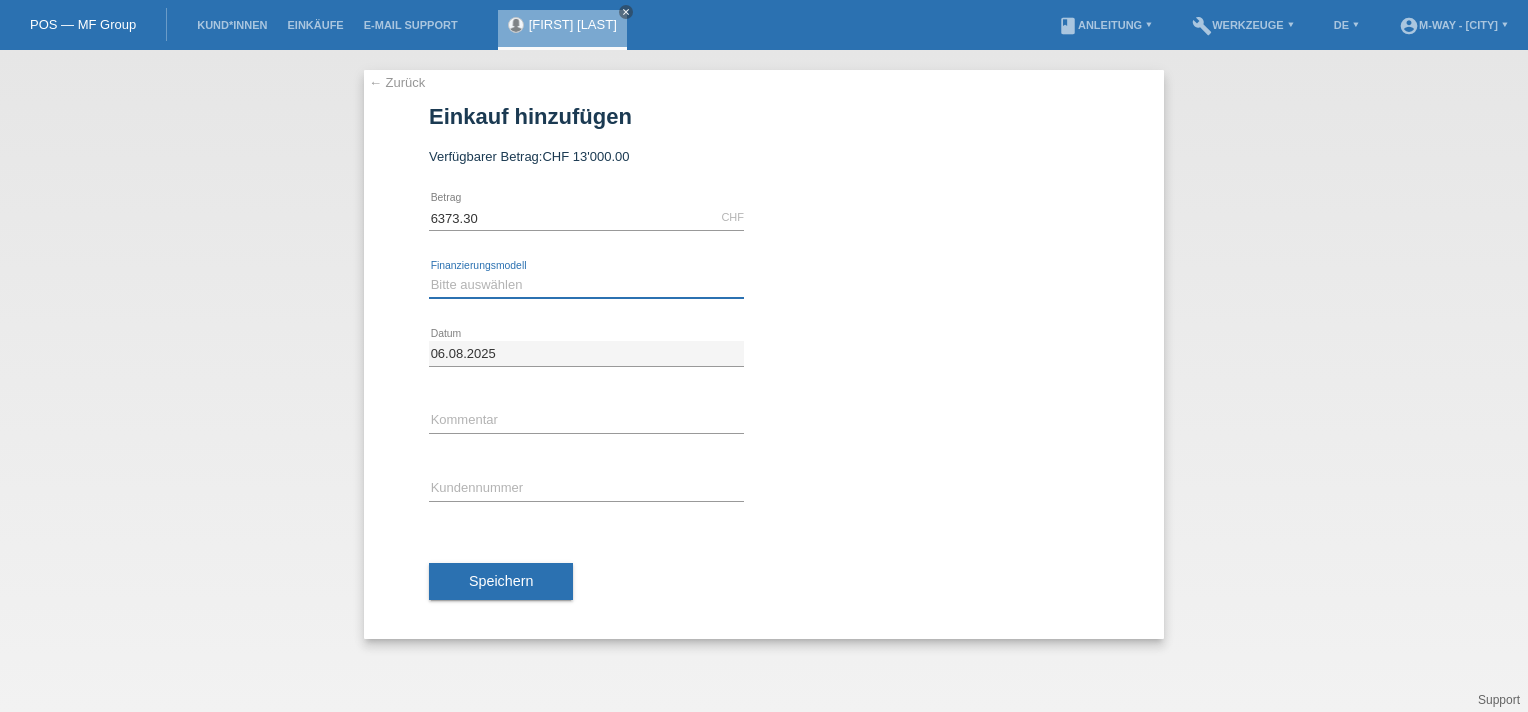click on "Bitte auswählen
Fixe Raten
Kauf auf Rechnung mit Teilzahlungsoption" at bounding box center [586, 285] 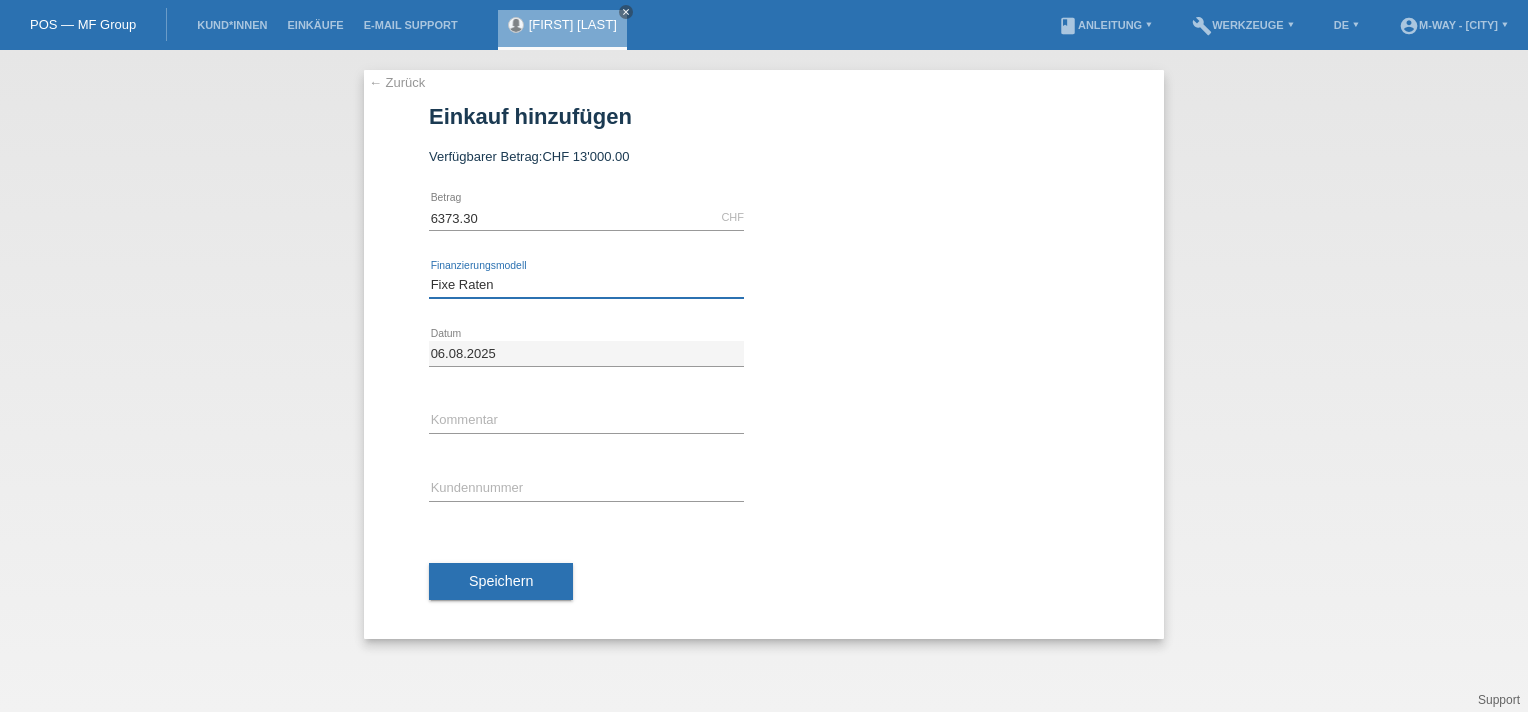 click on "Bitte auswählen
Fixe Raten
Kauf auf Rechnung mit Teilzahlungsoption" at bounding box center [586, 285] 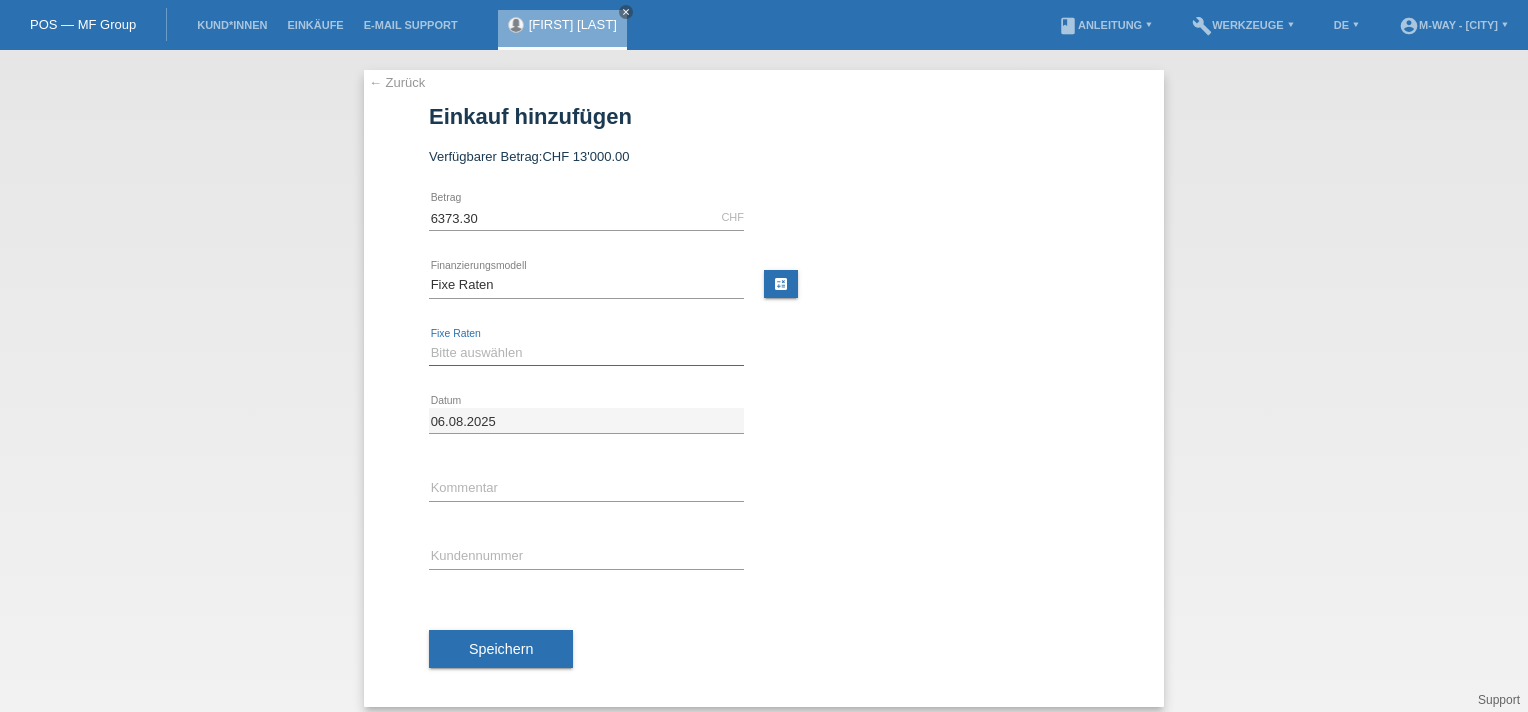 click on "Bitte auswählen
4 Raten
5 Raten
6 Raten
7 Raten
8 Raten
9 Raten
10 Raten
11 Raten" at bounding box center [586, 353] 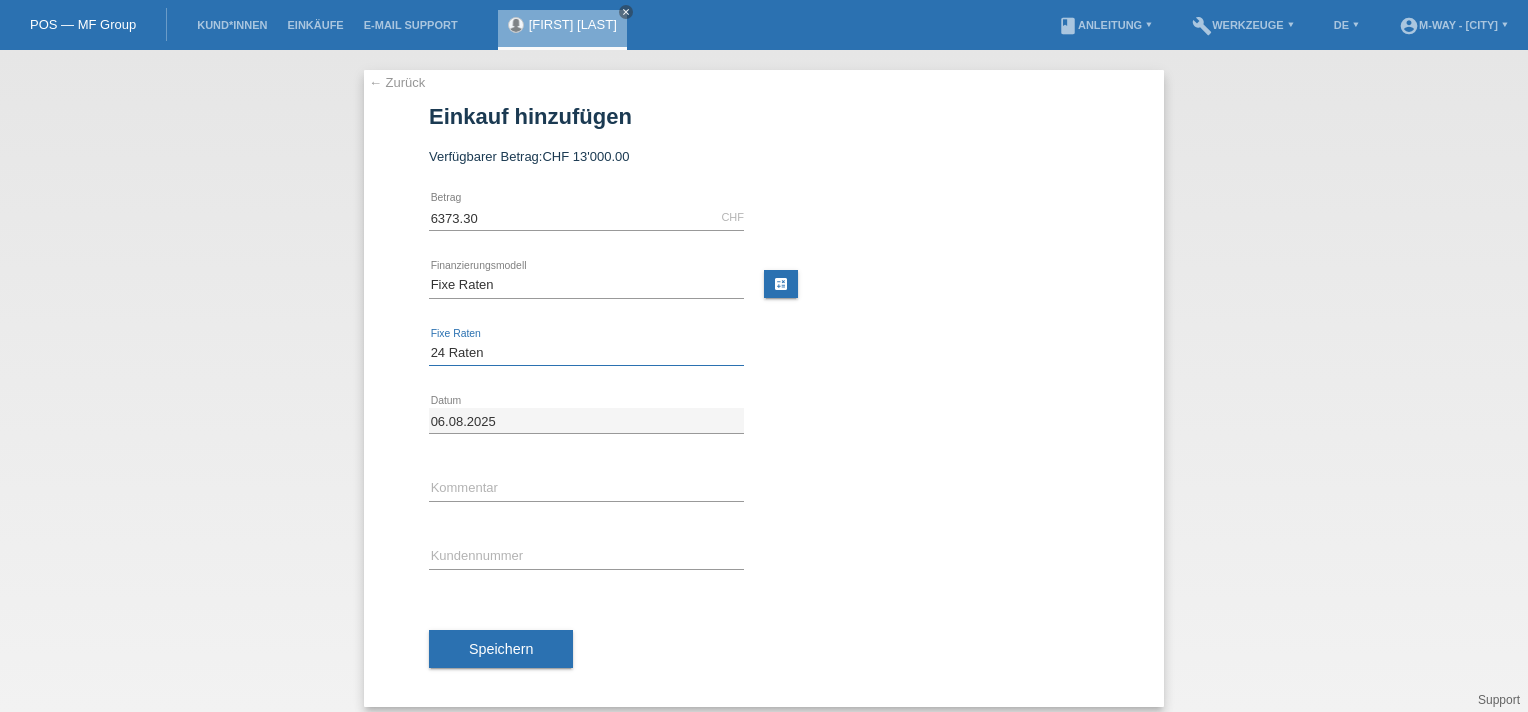 click on "Bitte auswählen
4 Raten
5 Raten
6 Raten
7 Raten
8 Raten
9 Raten
10 Raten
11 Raten" at bounding box center (586, 353) 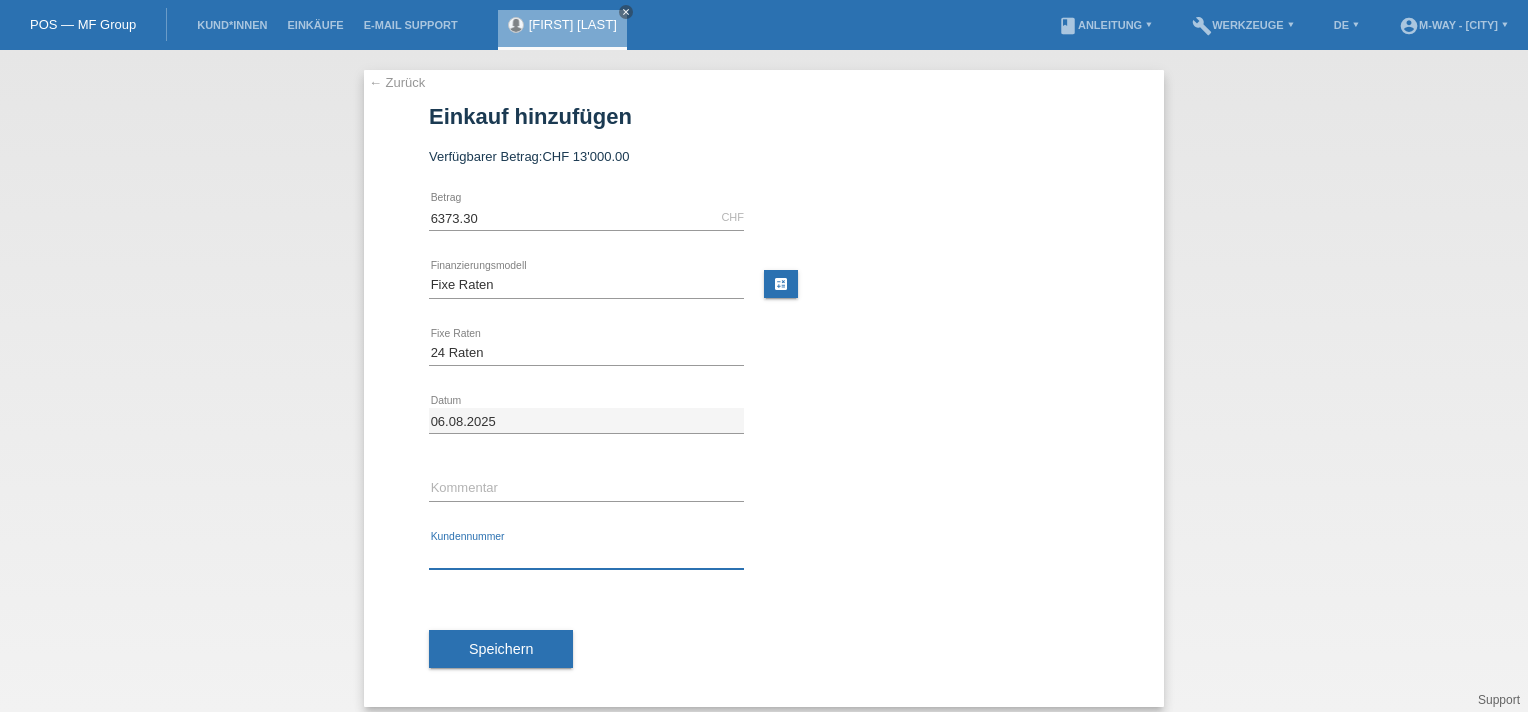 click at bounding box center [586, 556] 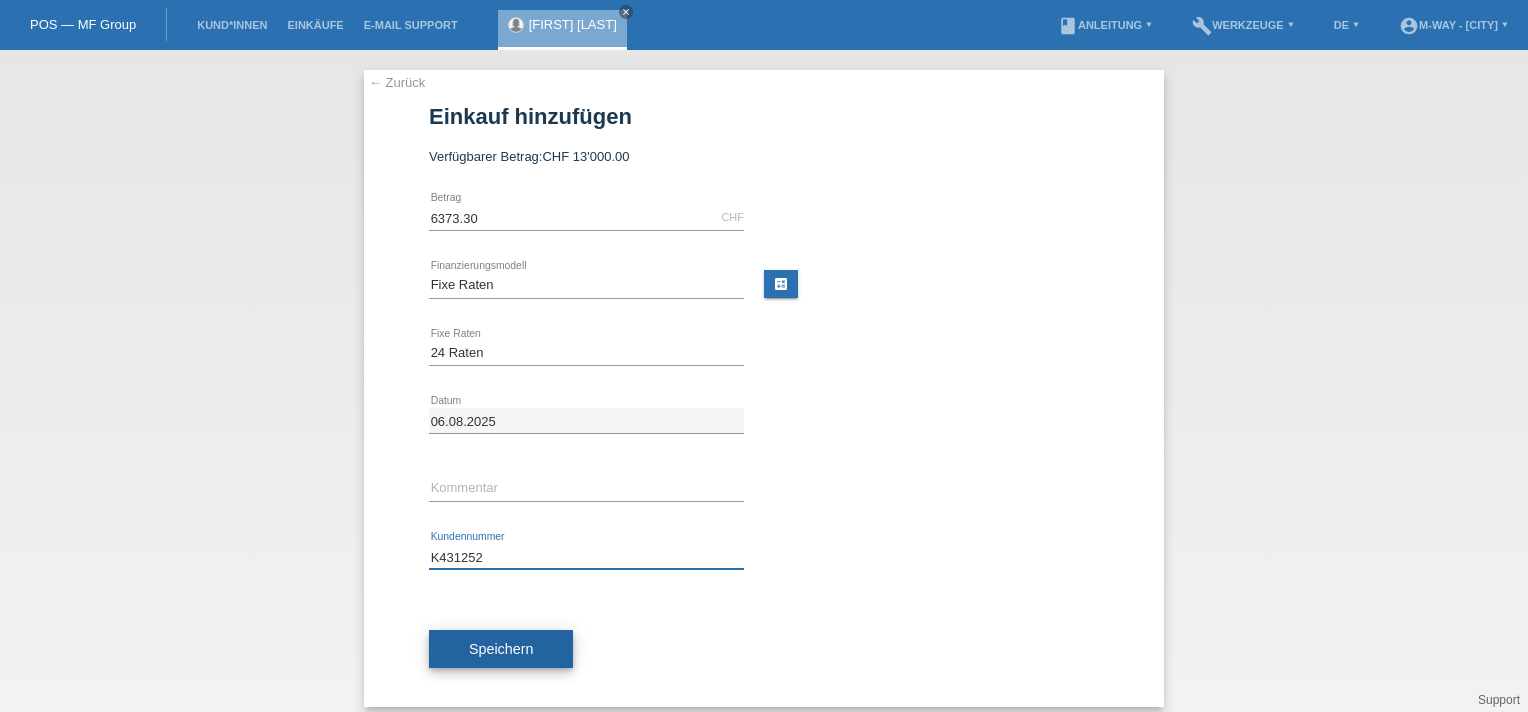 type on "K431252" 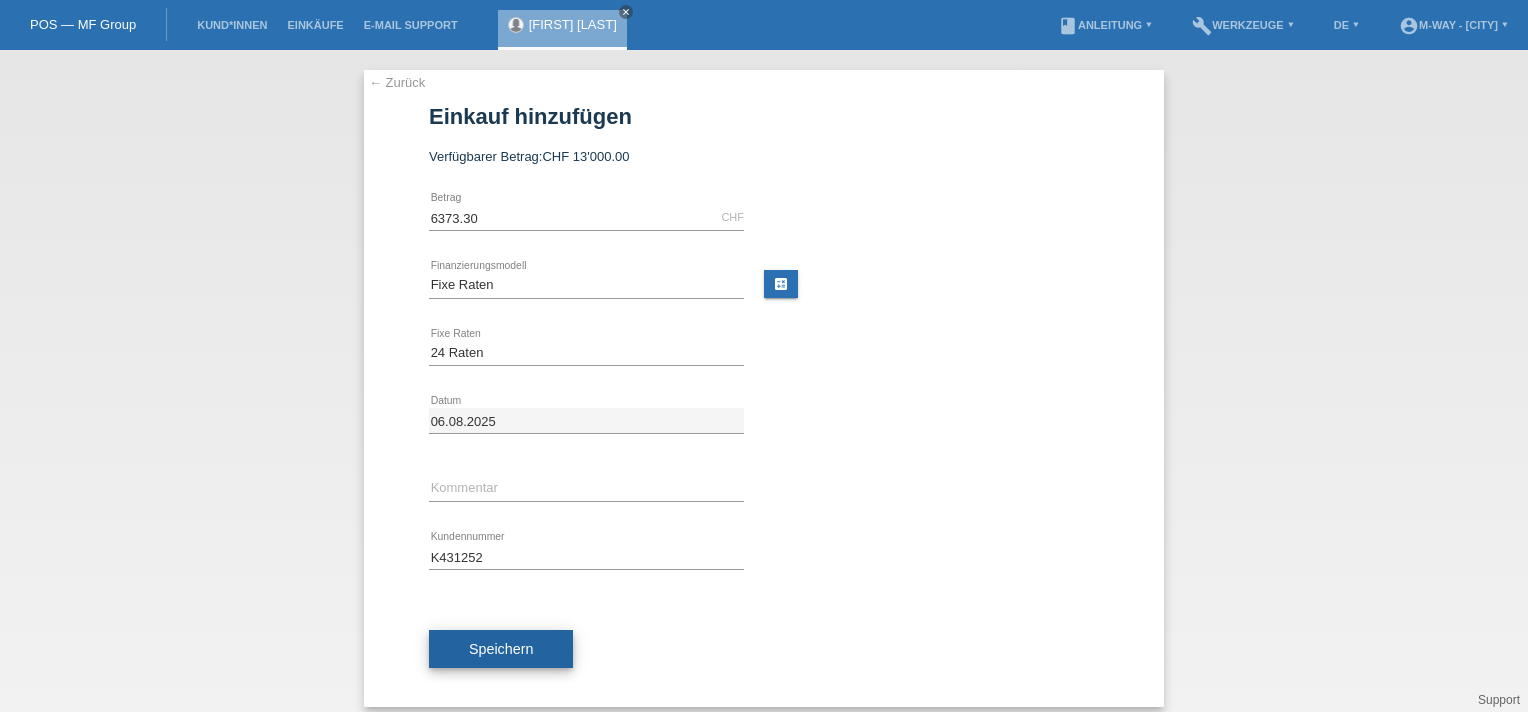 click on "Speichern" at bounding box center (501, 649) 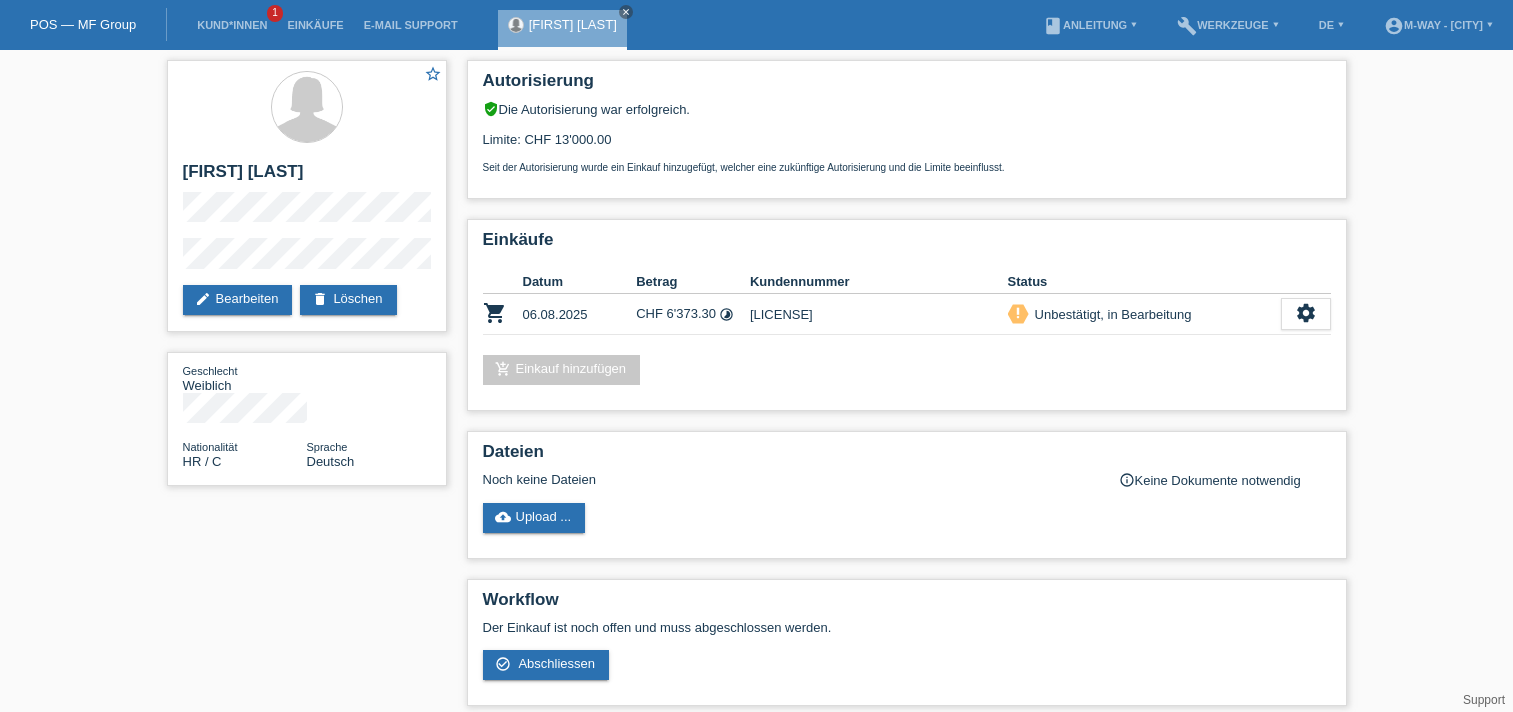 scroll, scrollTop: 0, scrollLeft: 0, axis: both 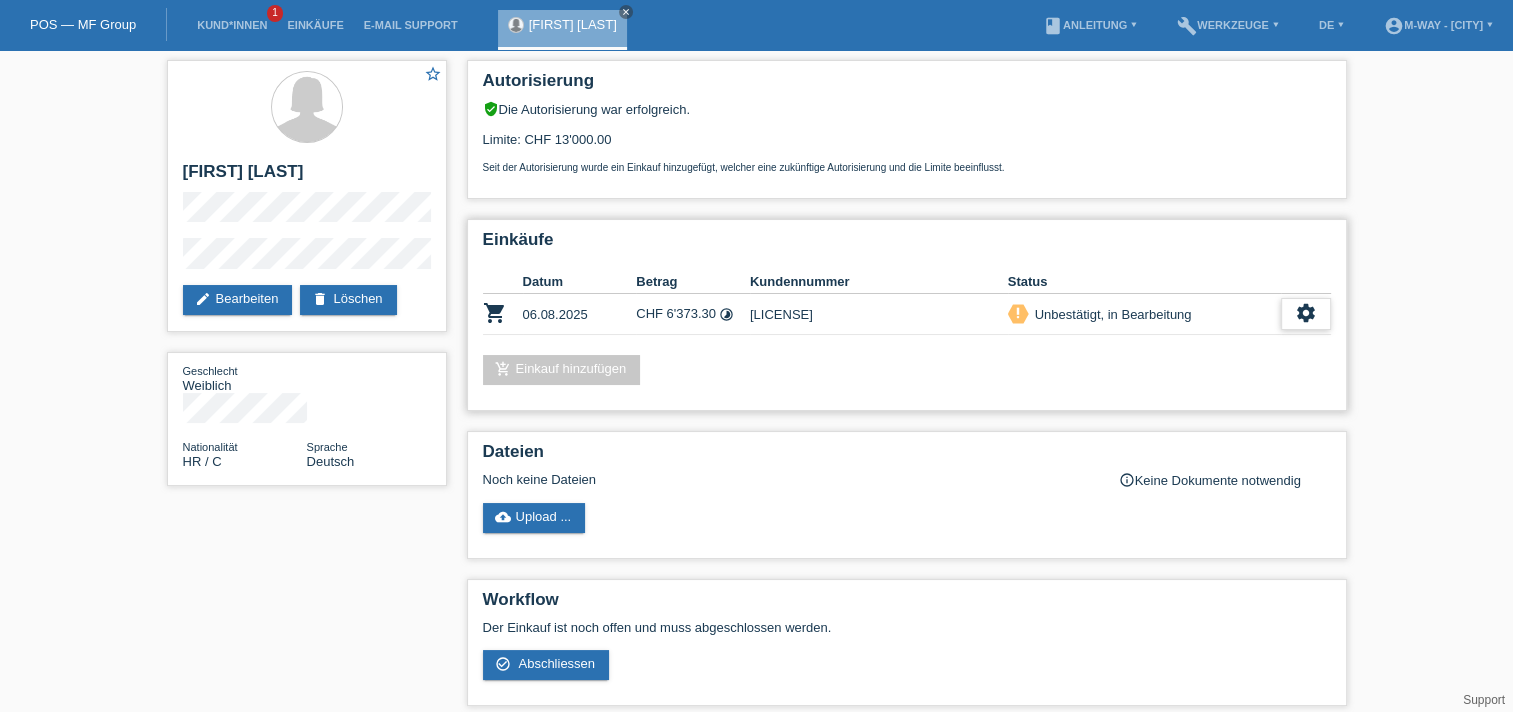 click on "settings" at bounding box center [1306, 313] 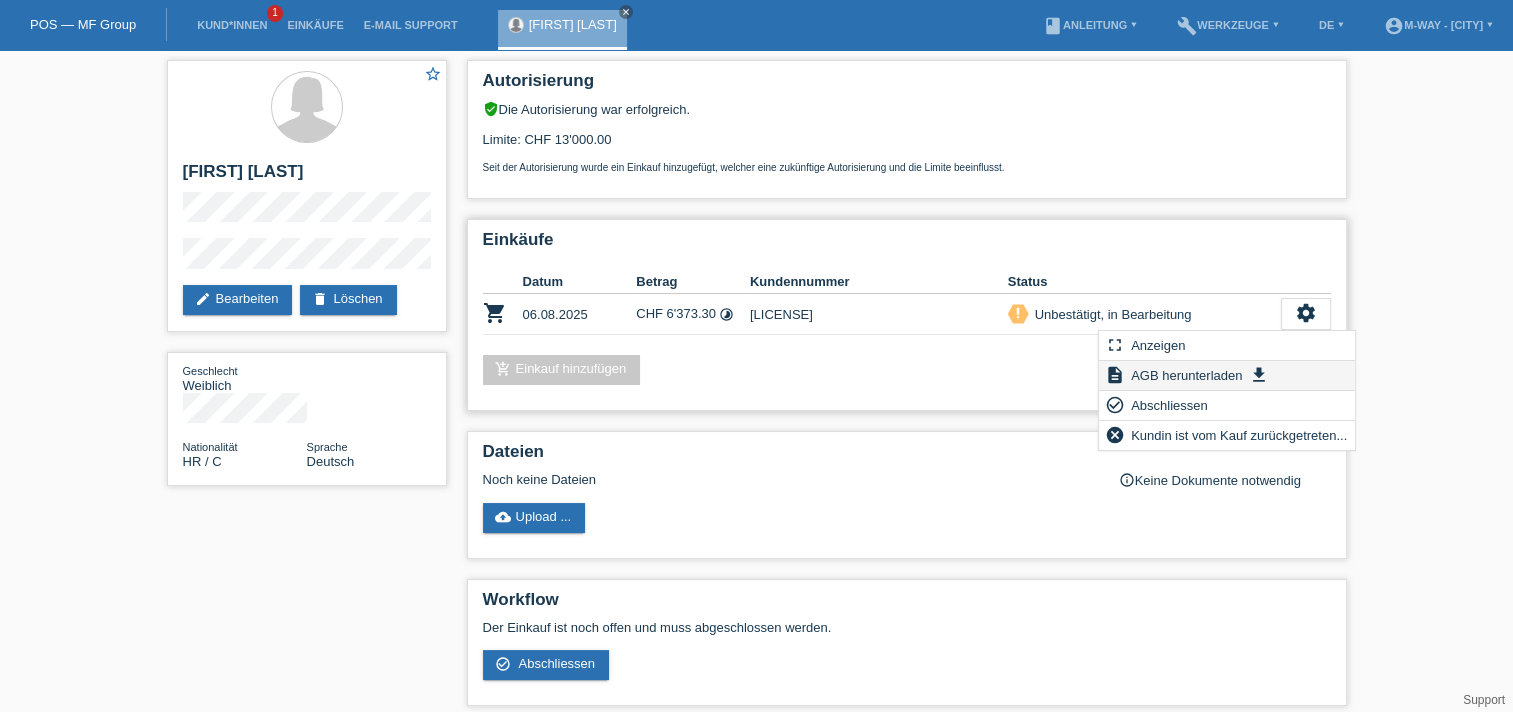 click on "AGB herunterladen" at bounding box center (1186, 375) 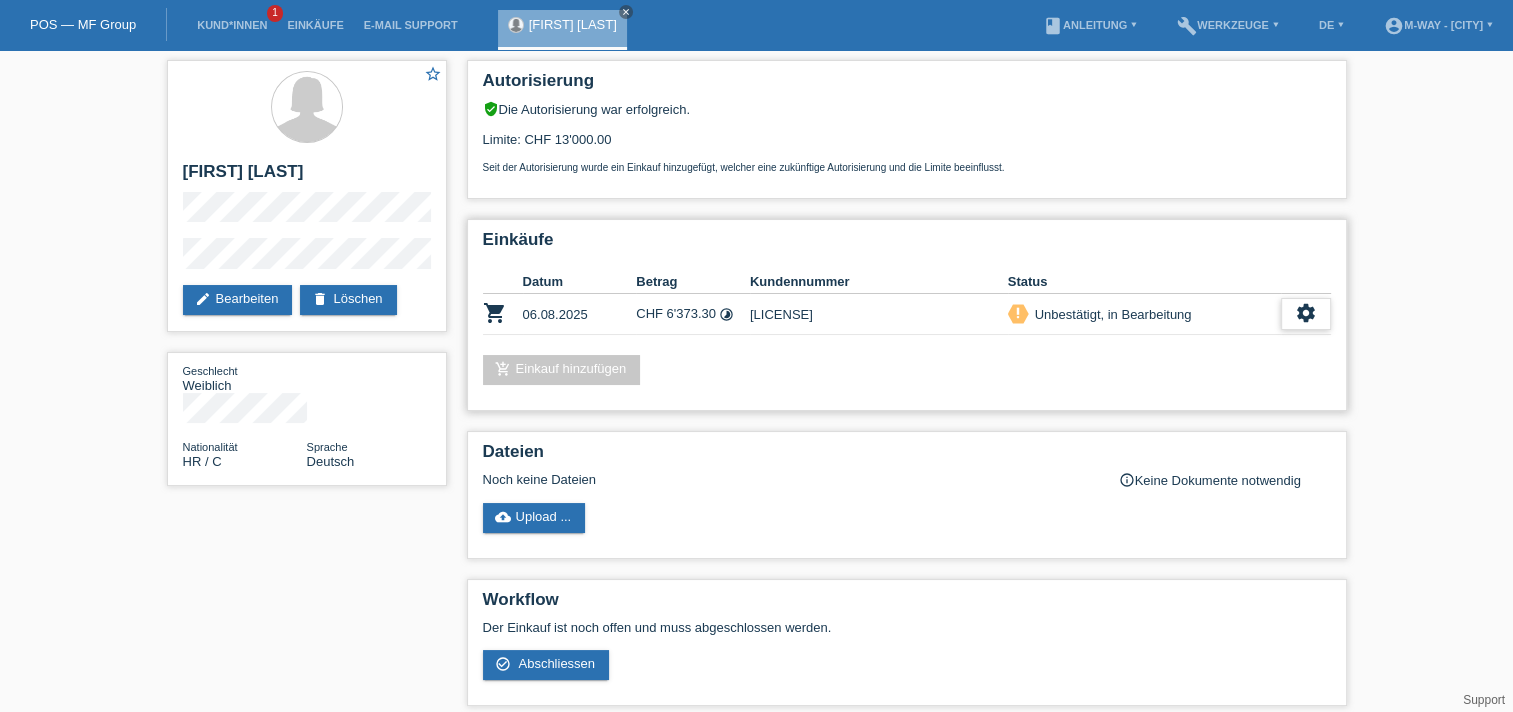 click on "settings" at bounding box center (1306, 313) 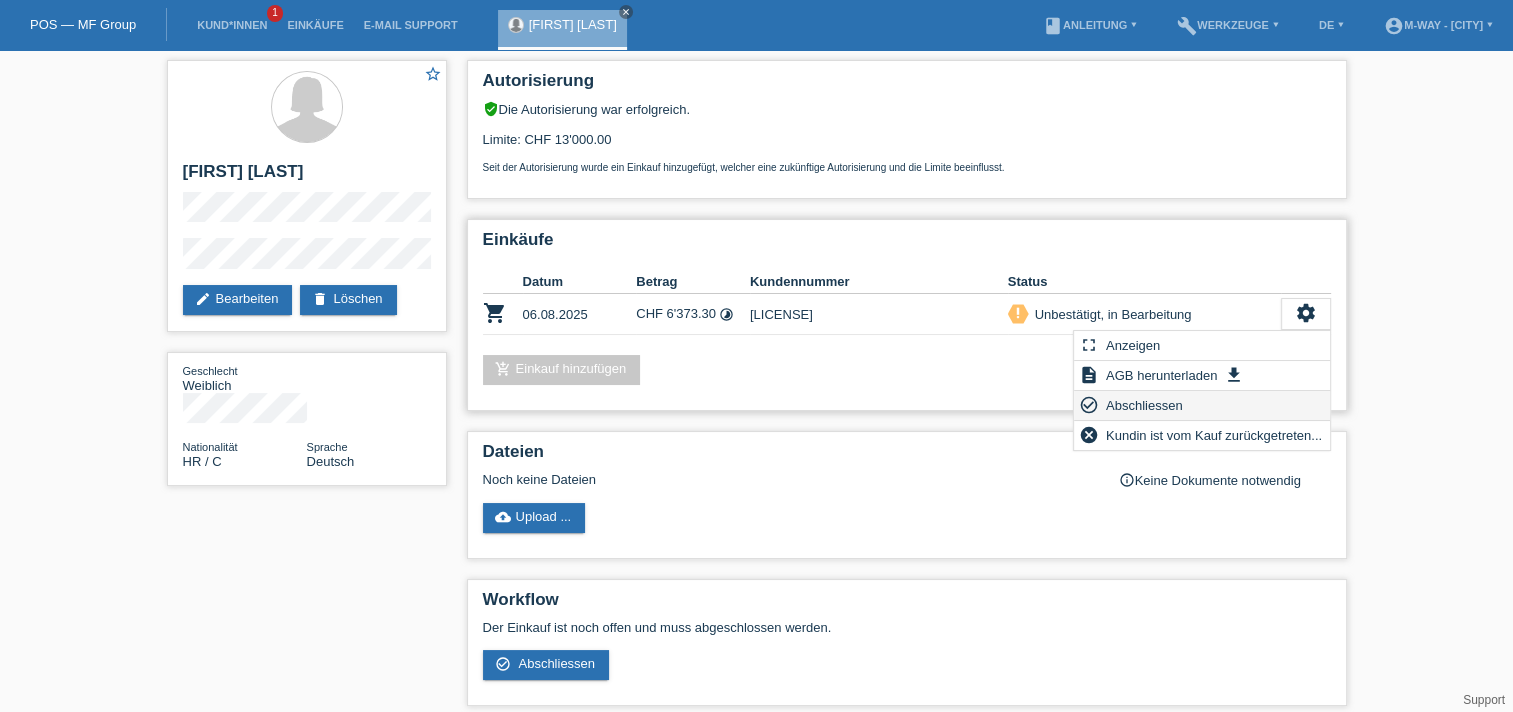 click on "Abschliessen" at bounding box center (1144, 405) 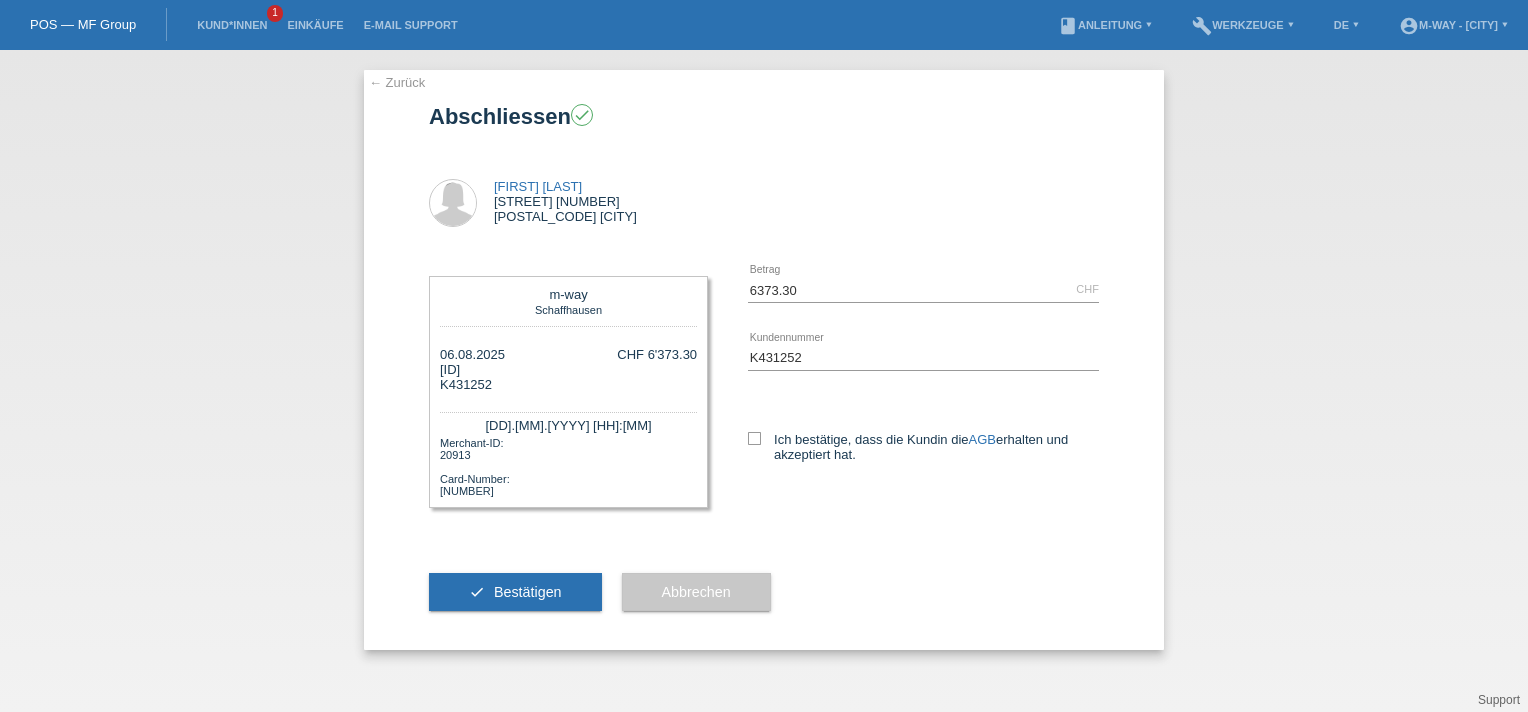 scroll, scrollTop: 0, scrollLeft: 0, axis: both 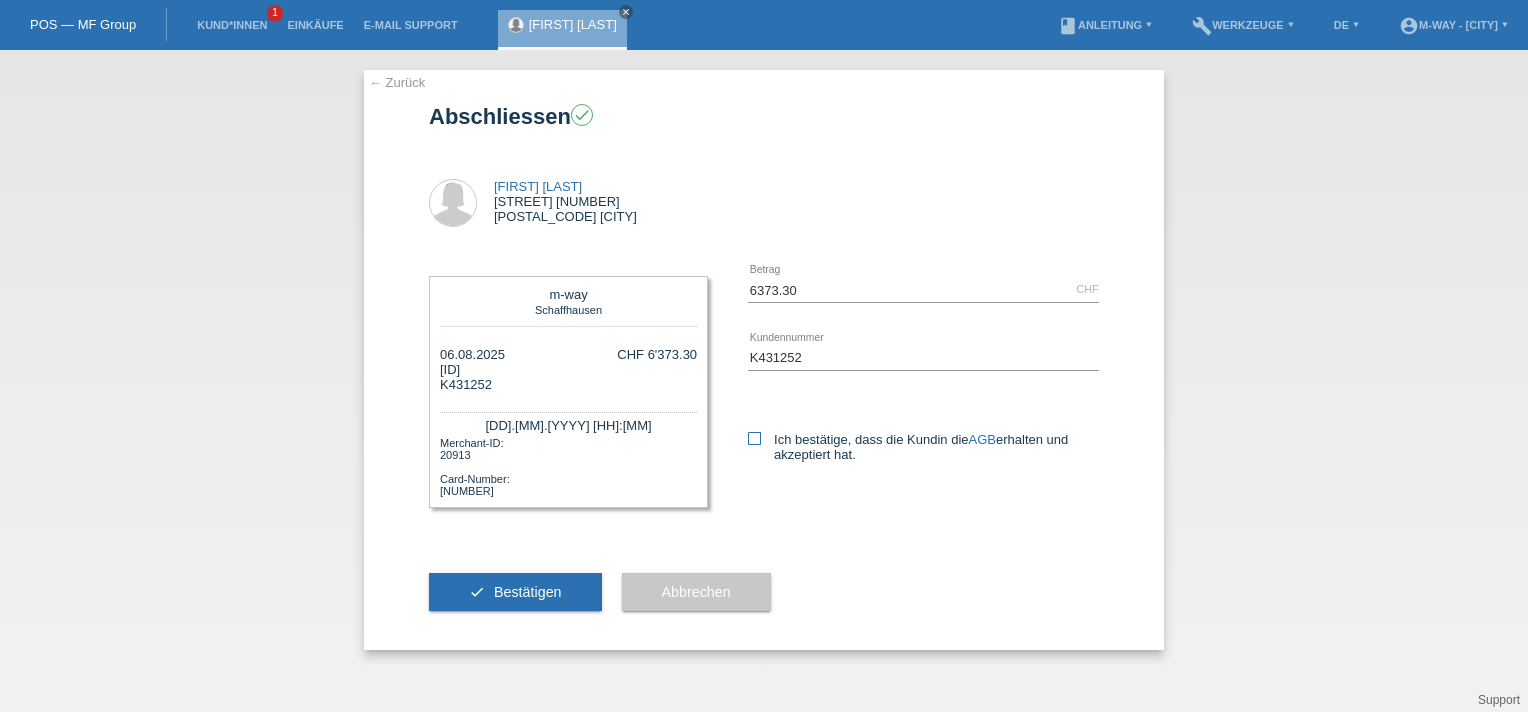 click at bounding box center (754, 438) 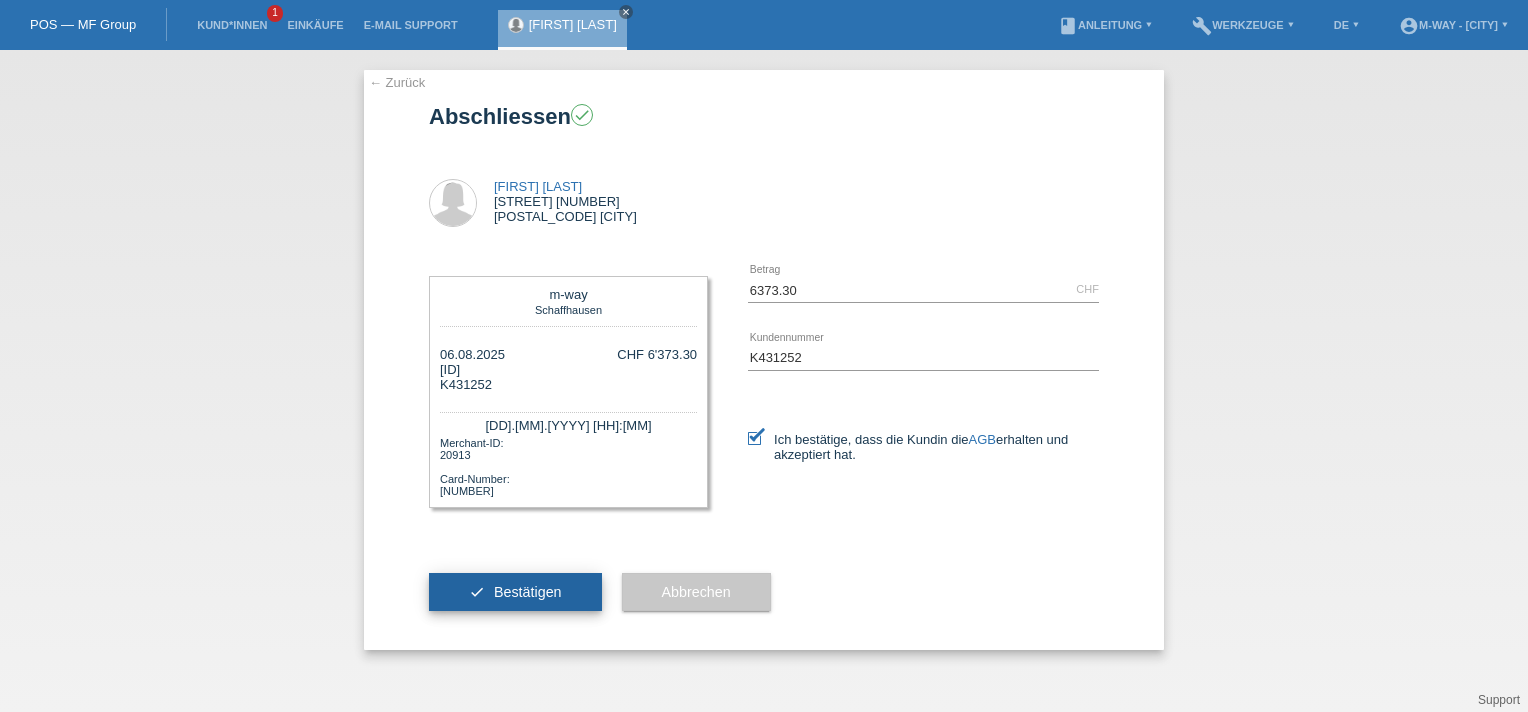 click on "Bestätigen" at bounding box center [528, 592] 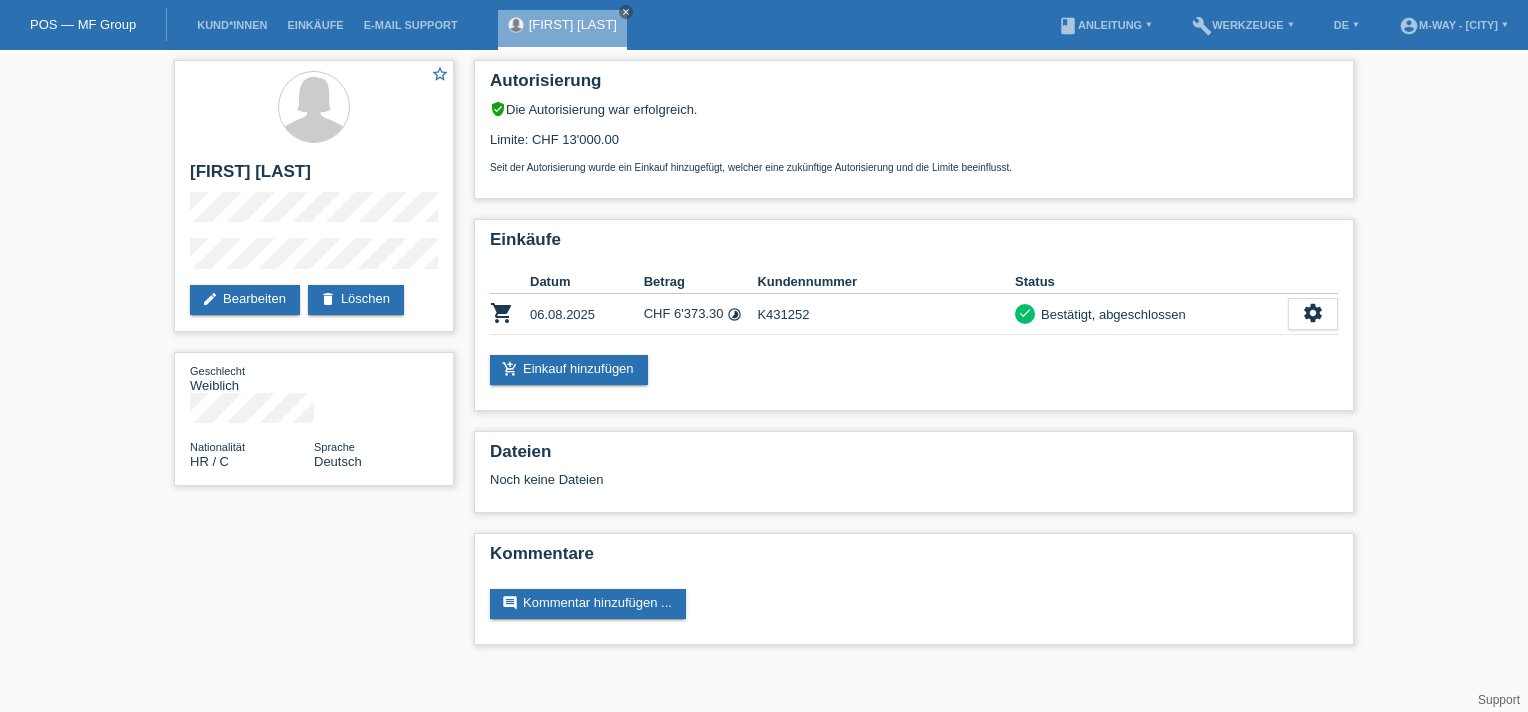 scroll, scrollTop: 0, scrollLeft: 0, axis: both 